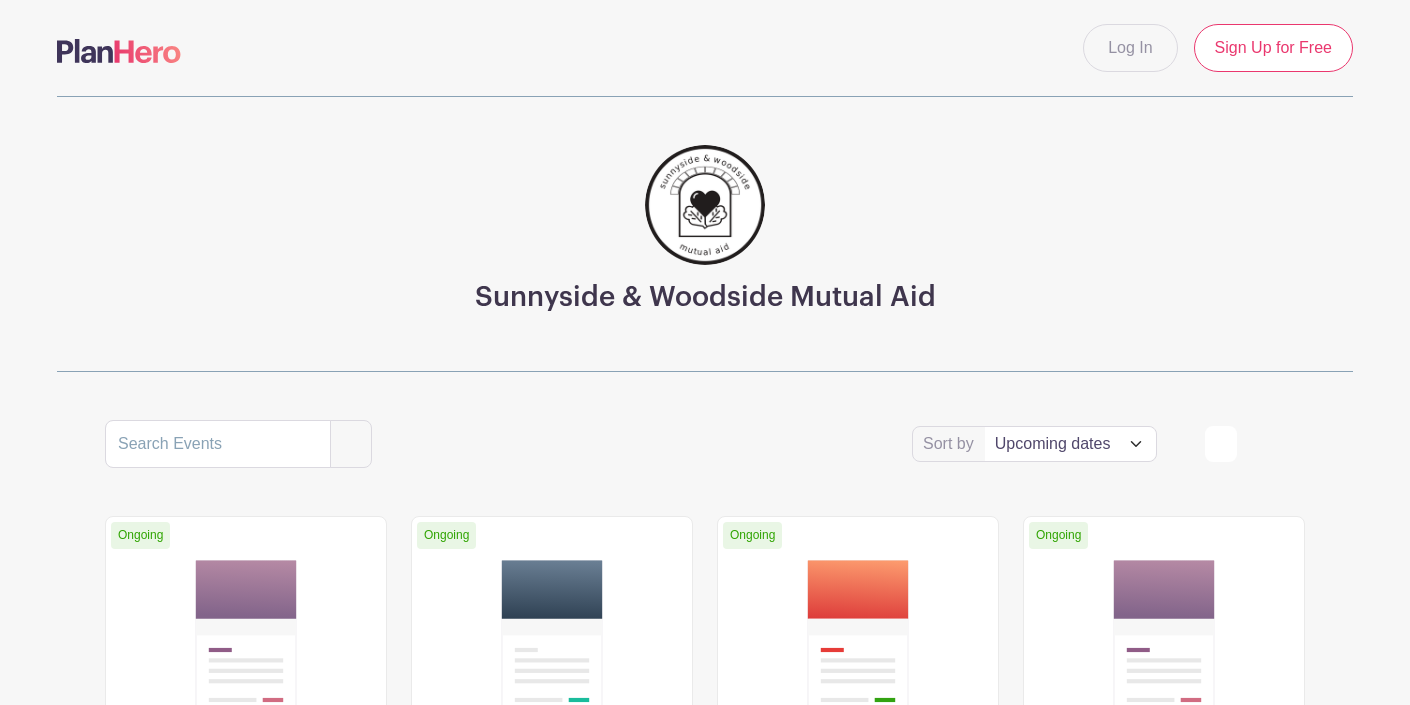 scroll, scrollTop: 0, scrollLeft: 0, axis: both 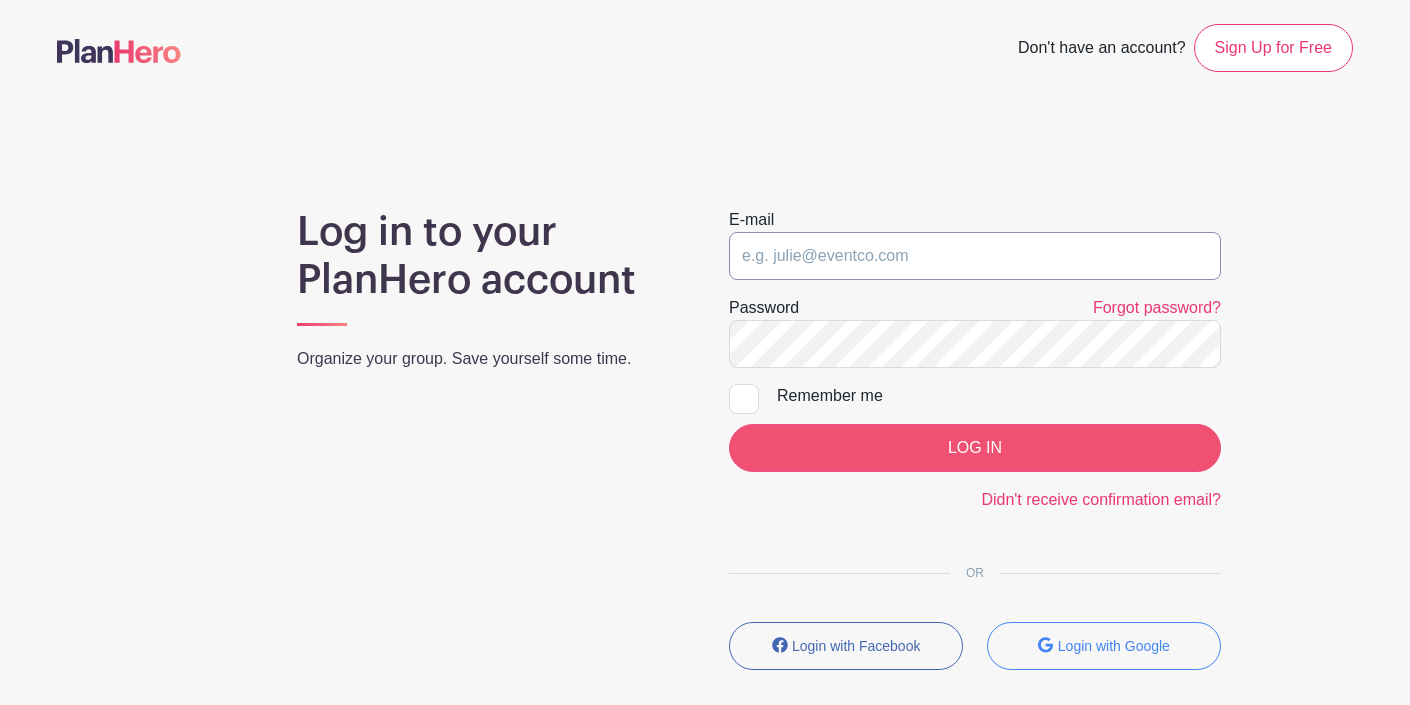 type on "[EMAIL_ADDRESS][DOMAIN_NAME]" 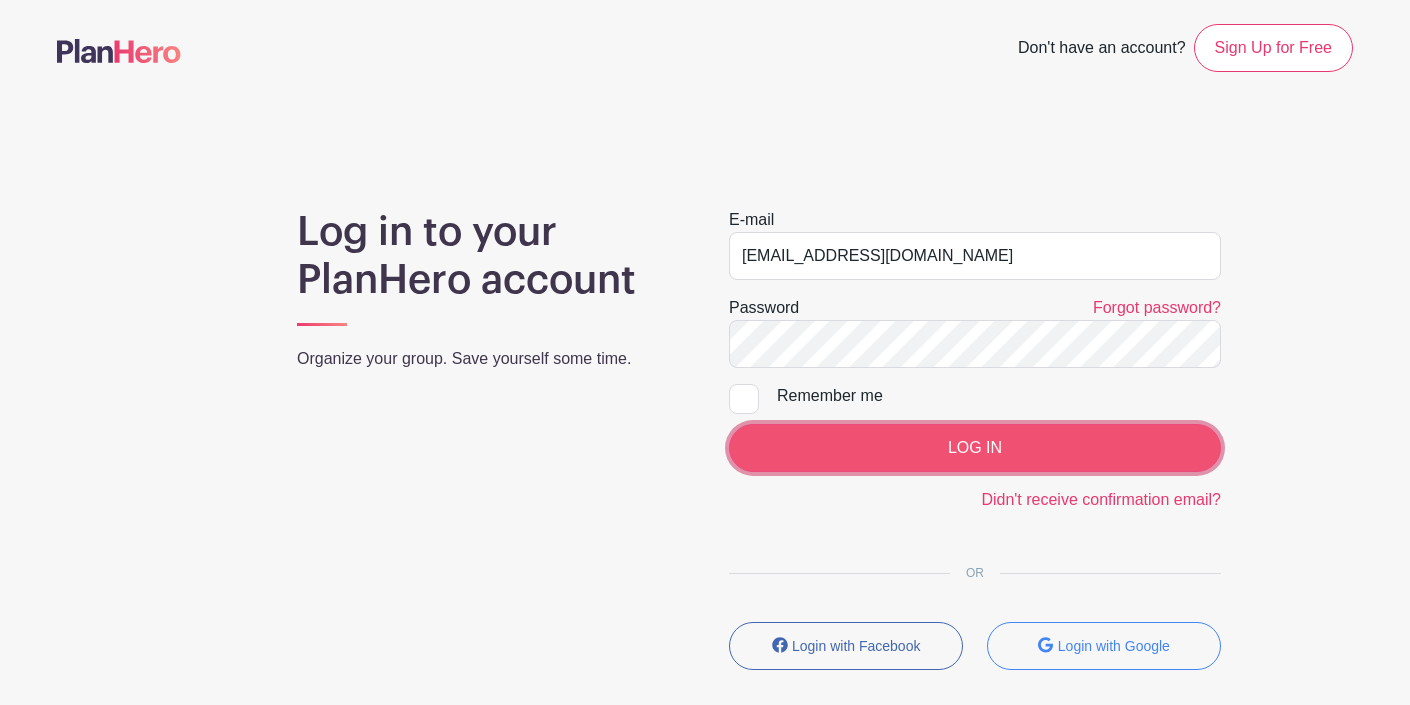 click on "LOG IN" at bounding box center [975, 448] 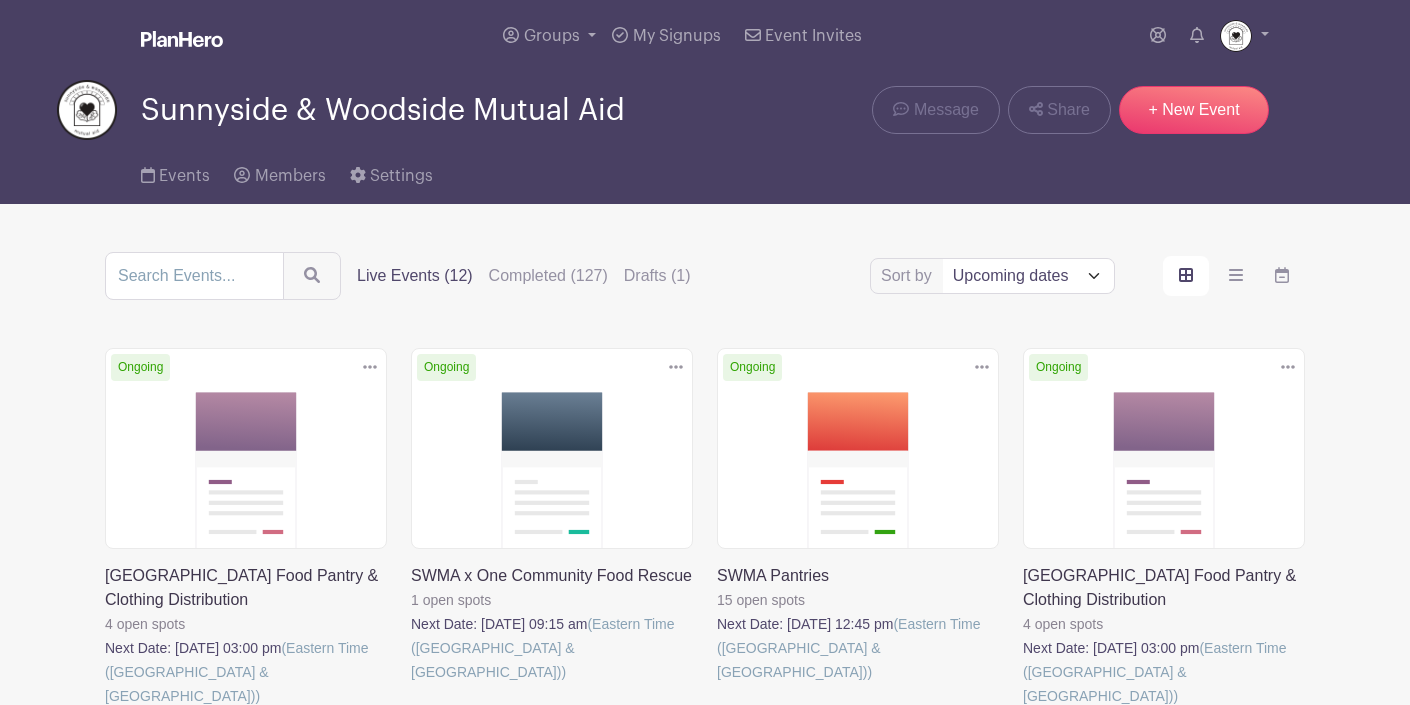 scroll, scrollTop: 0, scrollLeft: 0, axis: both 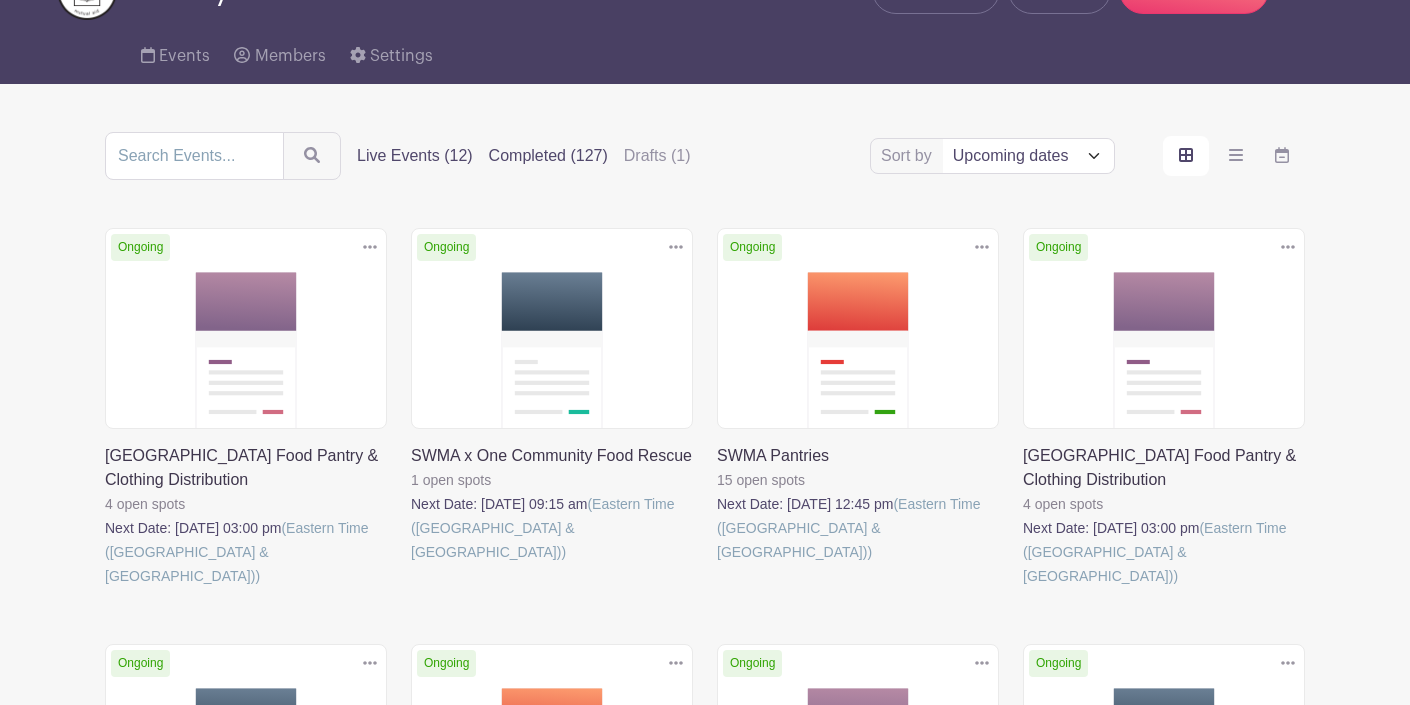 click on "Completed (127)" at bounding box center [548, 156] 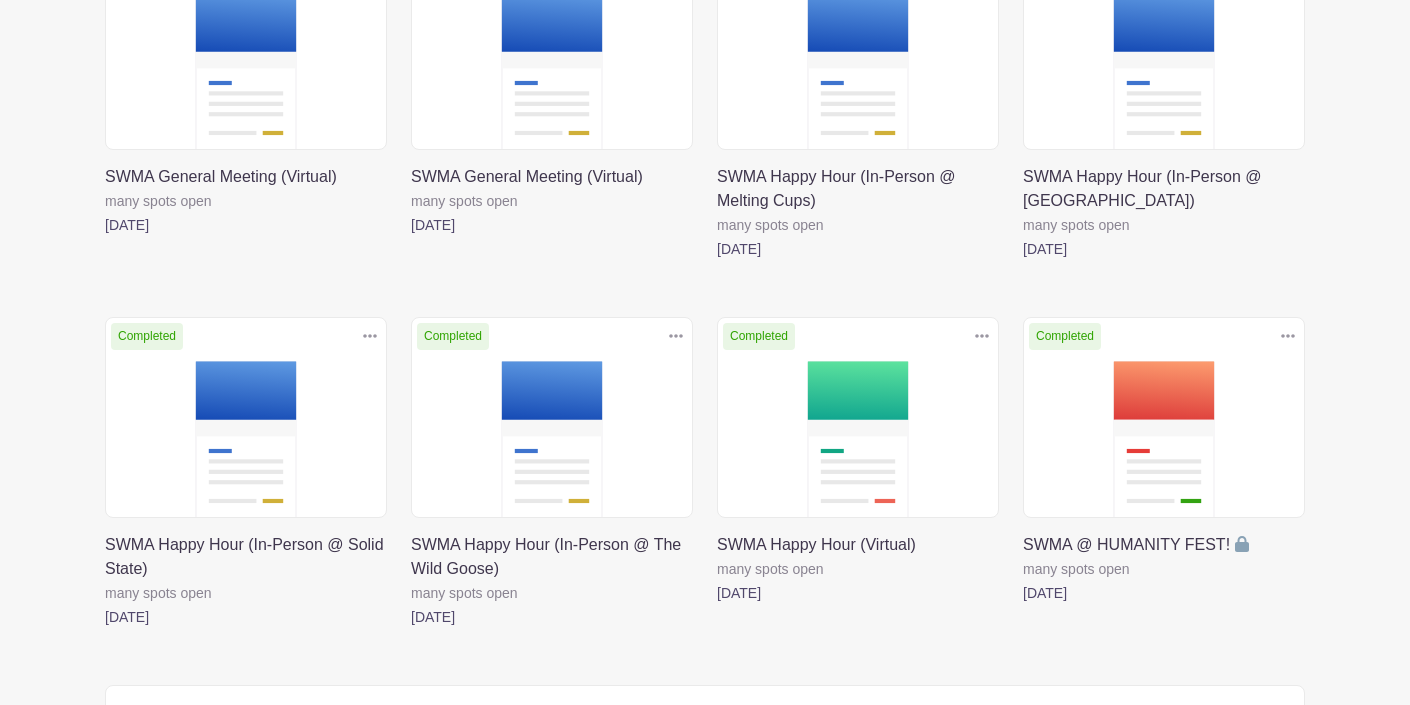 scroll, scrollTop: 3483, scrollLeft: 0, axis: vertical 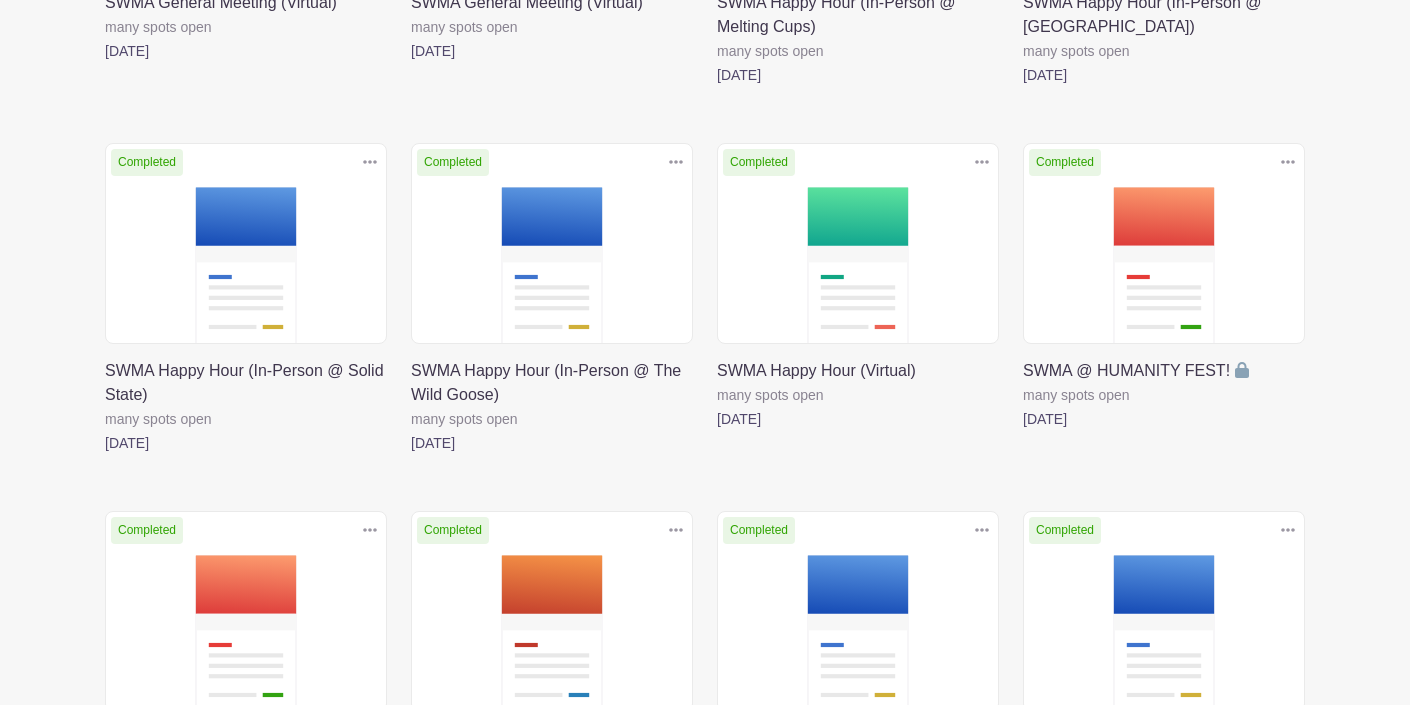 click at bounding box center [717, 823] 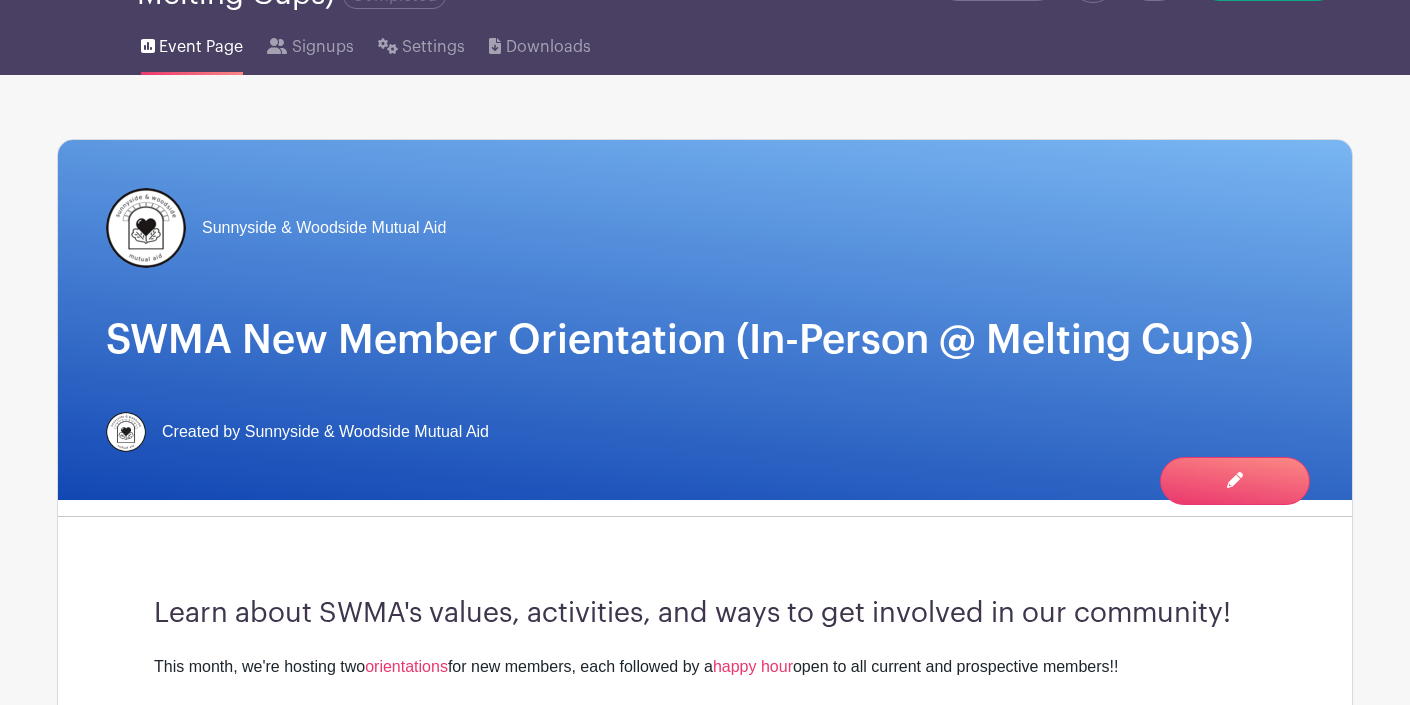scroll, scrollTop: 0, scrollLeft: 0, axis: both 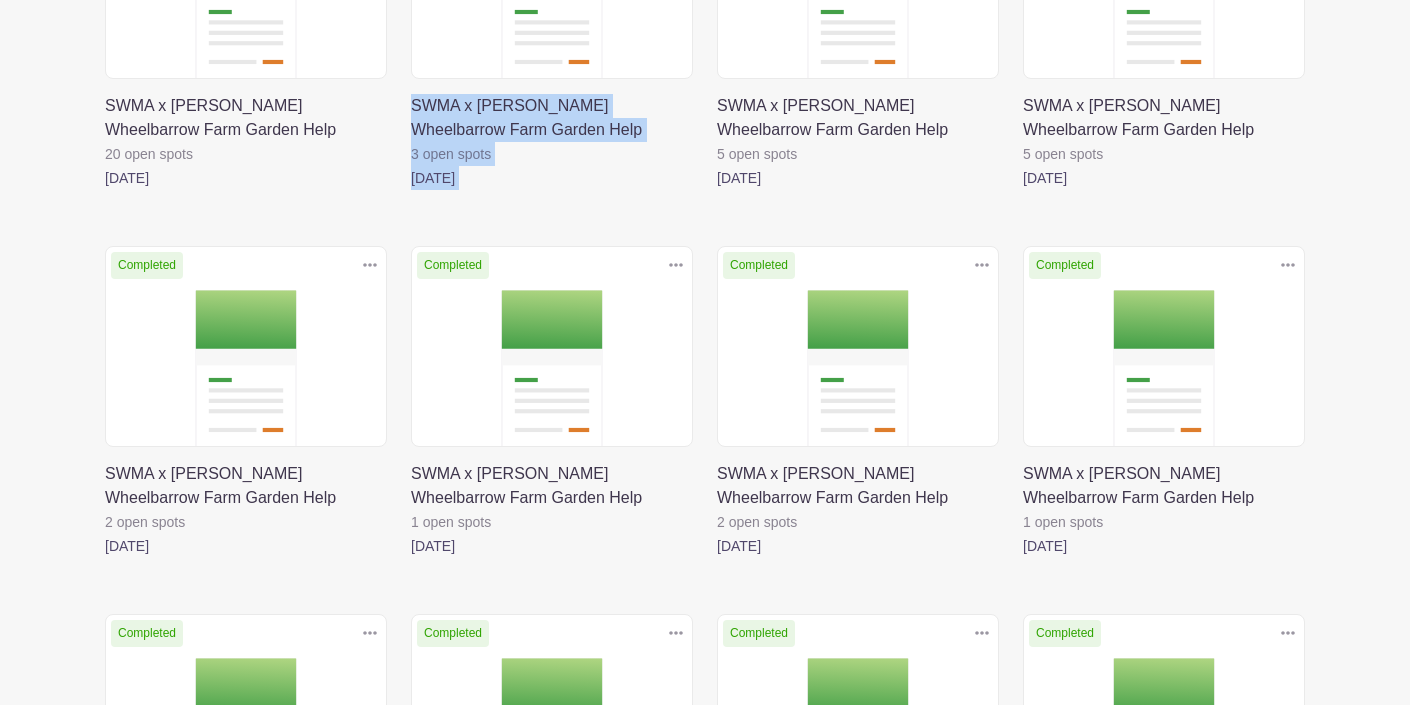 drag, startPoint x: 404, startPoint y: 257, endPoint x: 495, endPoint y: 274, distance: 92.574295 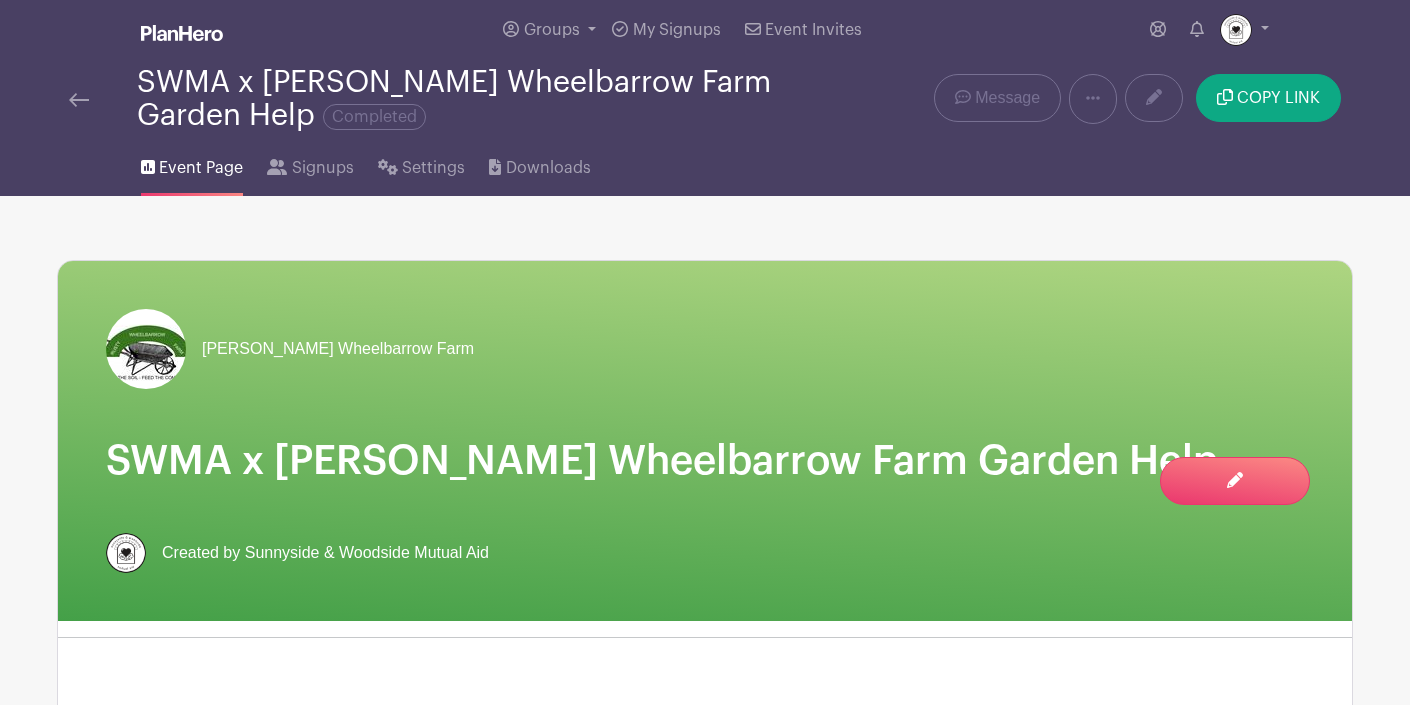 scroll, scrollTop: 0, scrollLeft: 0, axis: both 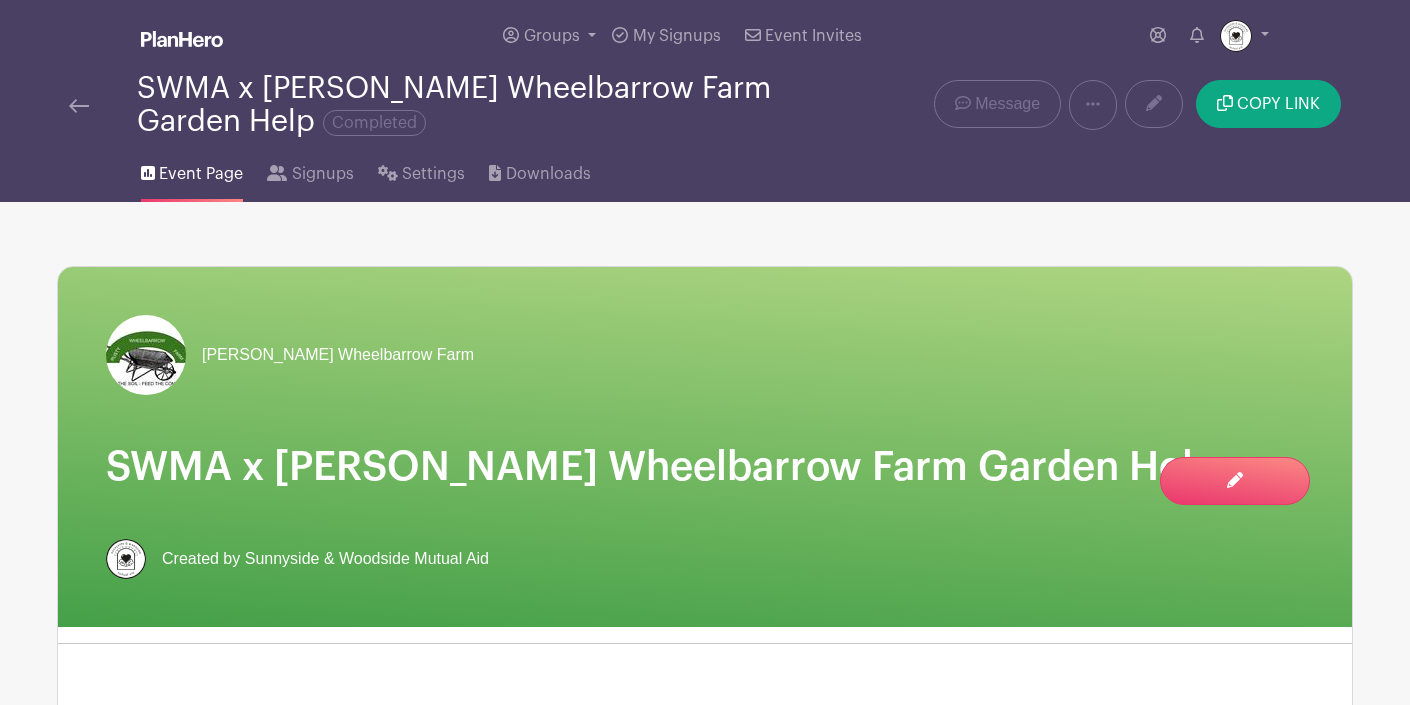 click on "SWMA x Rusty Wheelbarrow Farm Garden Help" at bounding box center [705, 467] 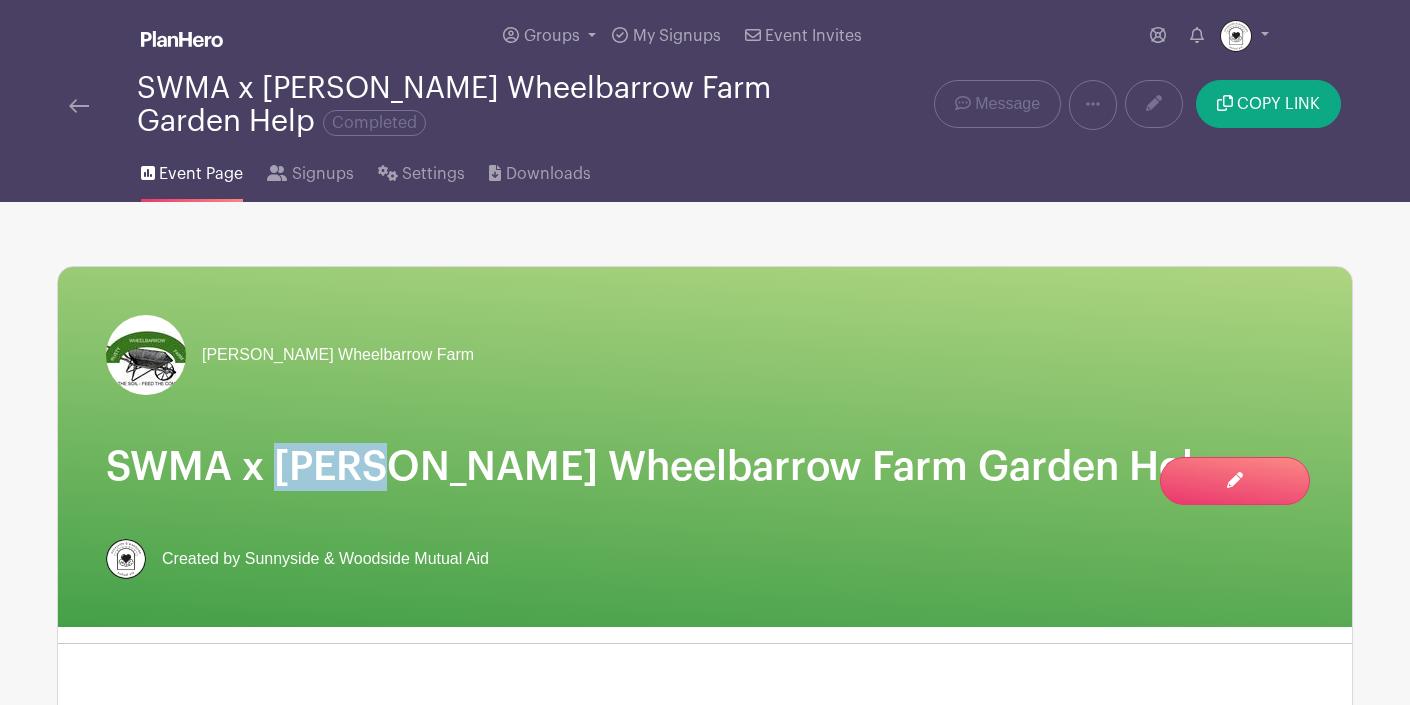 click on "SWMA x Rusty Wheelbarrow Farm Garden Help" at bounding box center (705, 467) 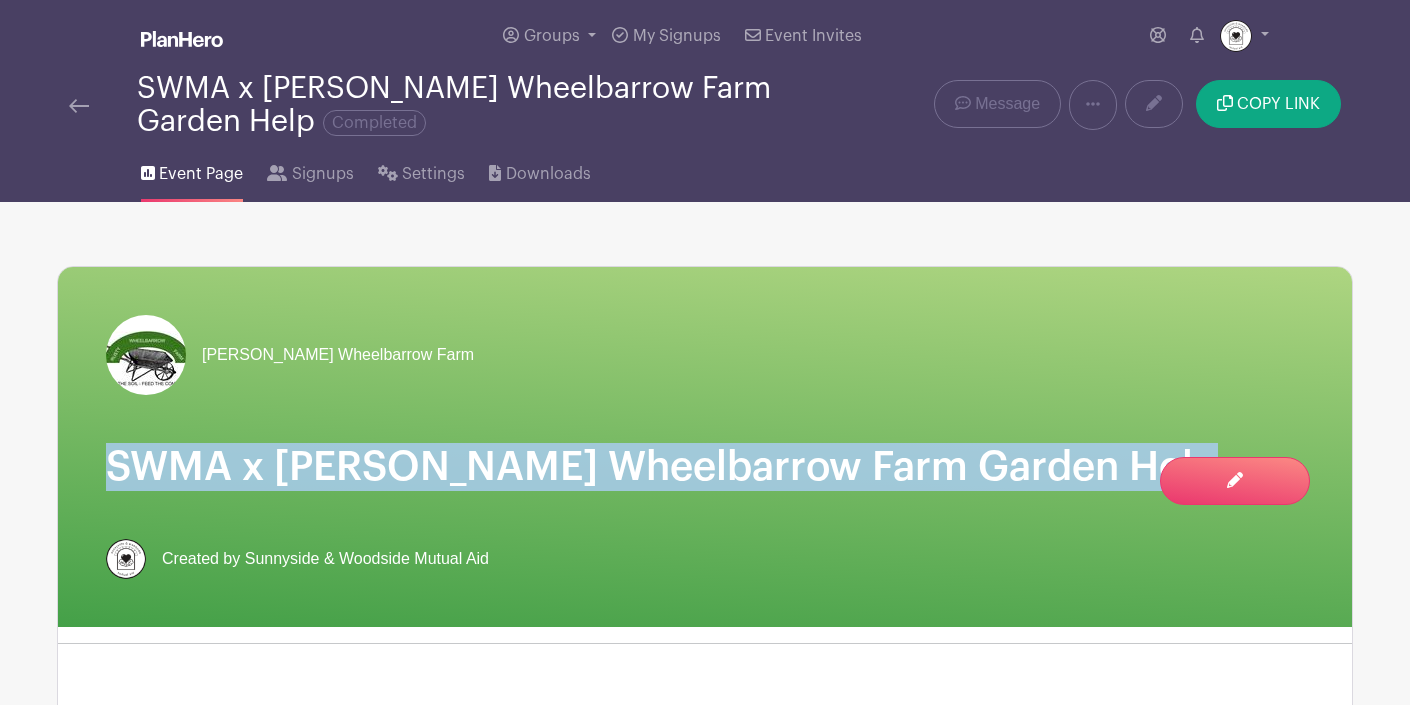 click on "SWMA x Rusty Wheelbarrow Farm Garden Help" at bounding box center (705, 467) 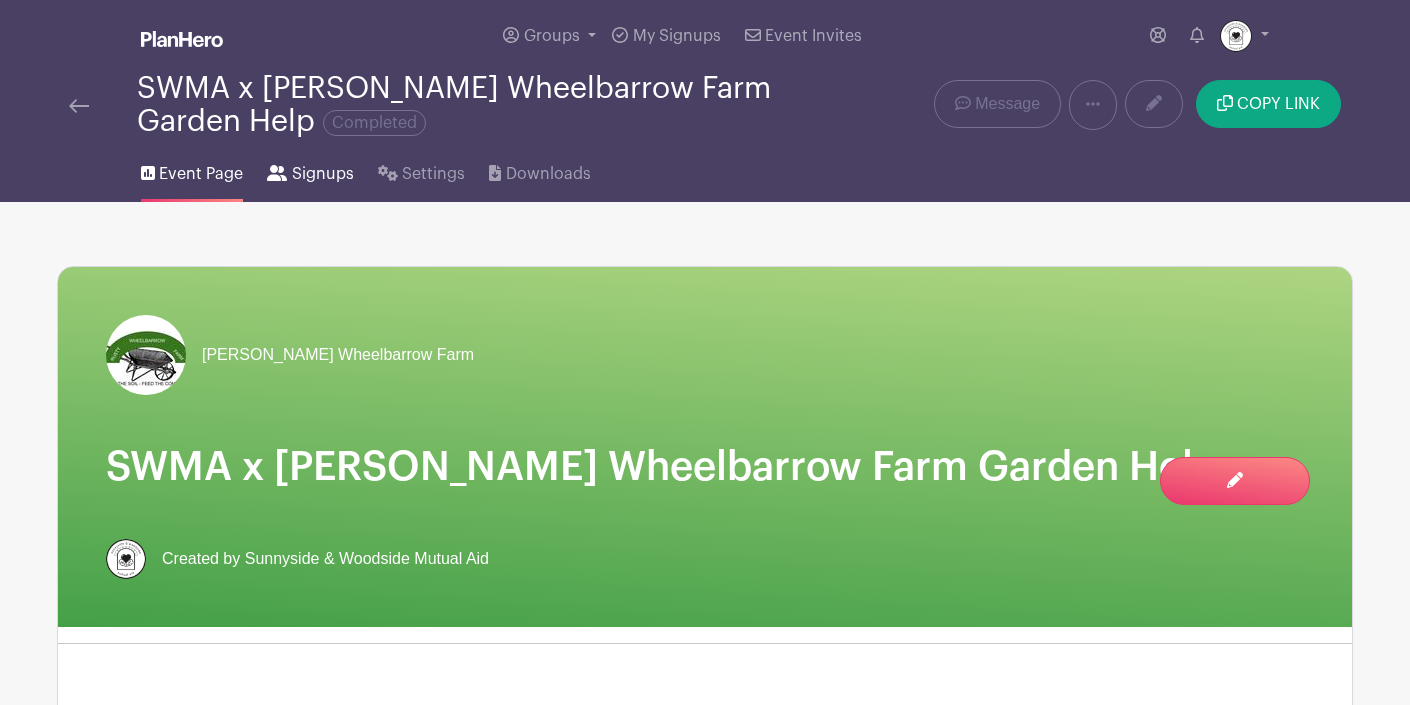click on "Signups" at bounding box center (323, 174) 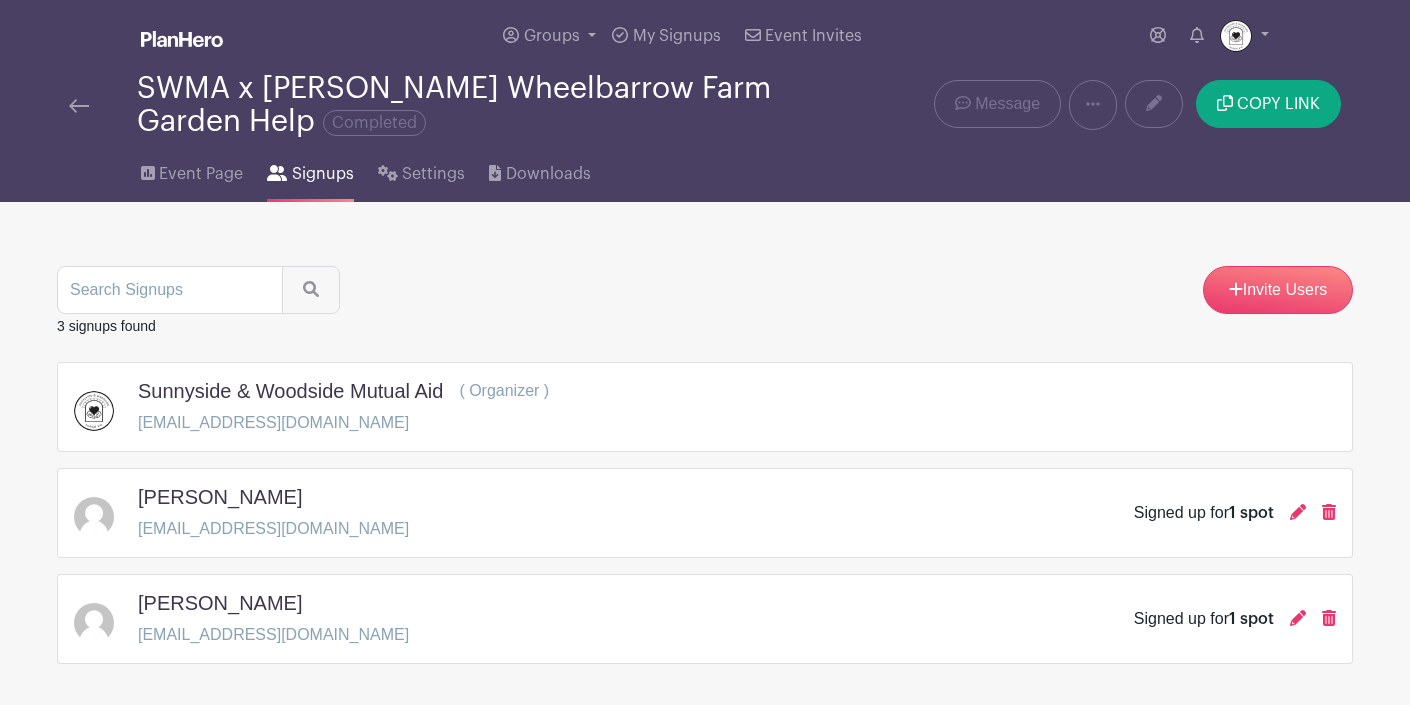 click on "SWMA x Rusty Wheelbarrow Farm Garden Help  Completed" at bounding box center [435, 105] 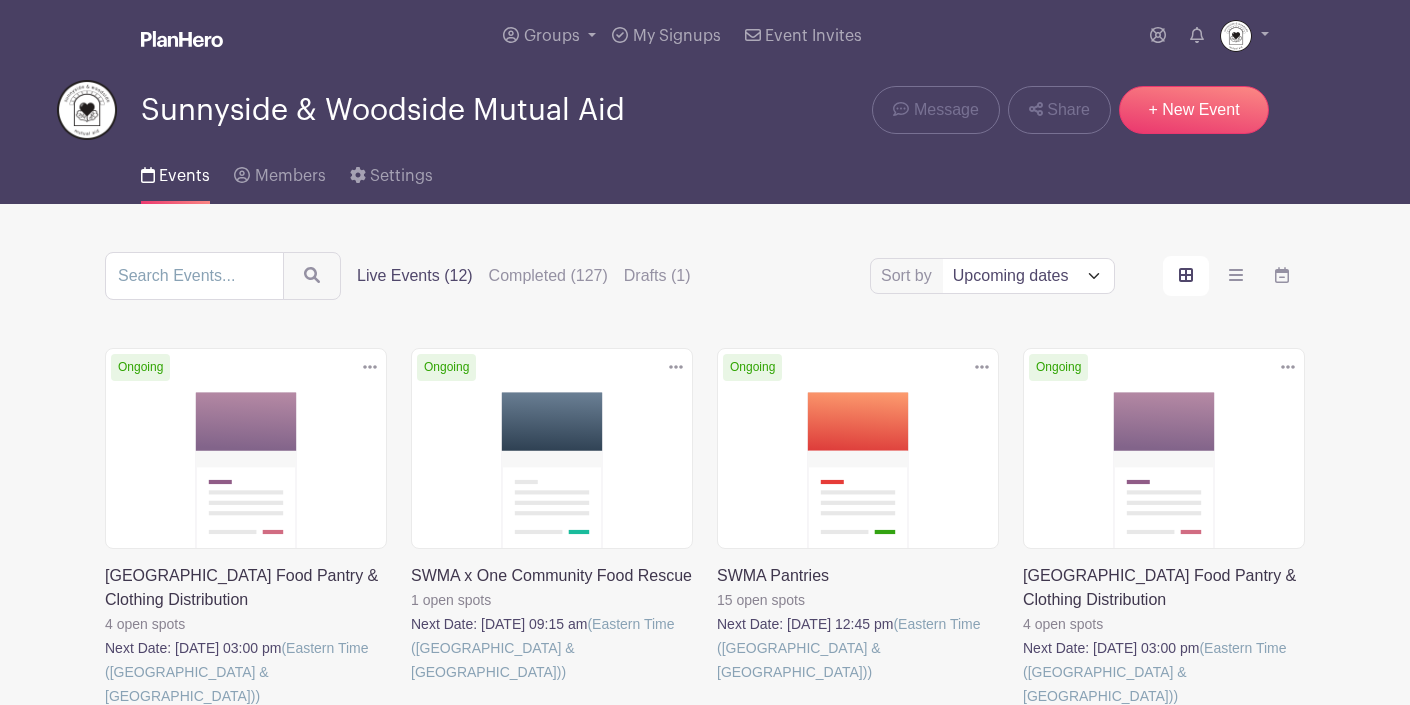 click on "Sort by
Title
Recently modified
Newest
Upcoming dates
Live Events (12)
Completed (127)
Drafts (1)
Delete Event
Are you sure you want to delete this Event?
Yes, Delete
No, Cancel
Ongoing" at bounding box center [705, 924] 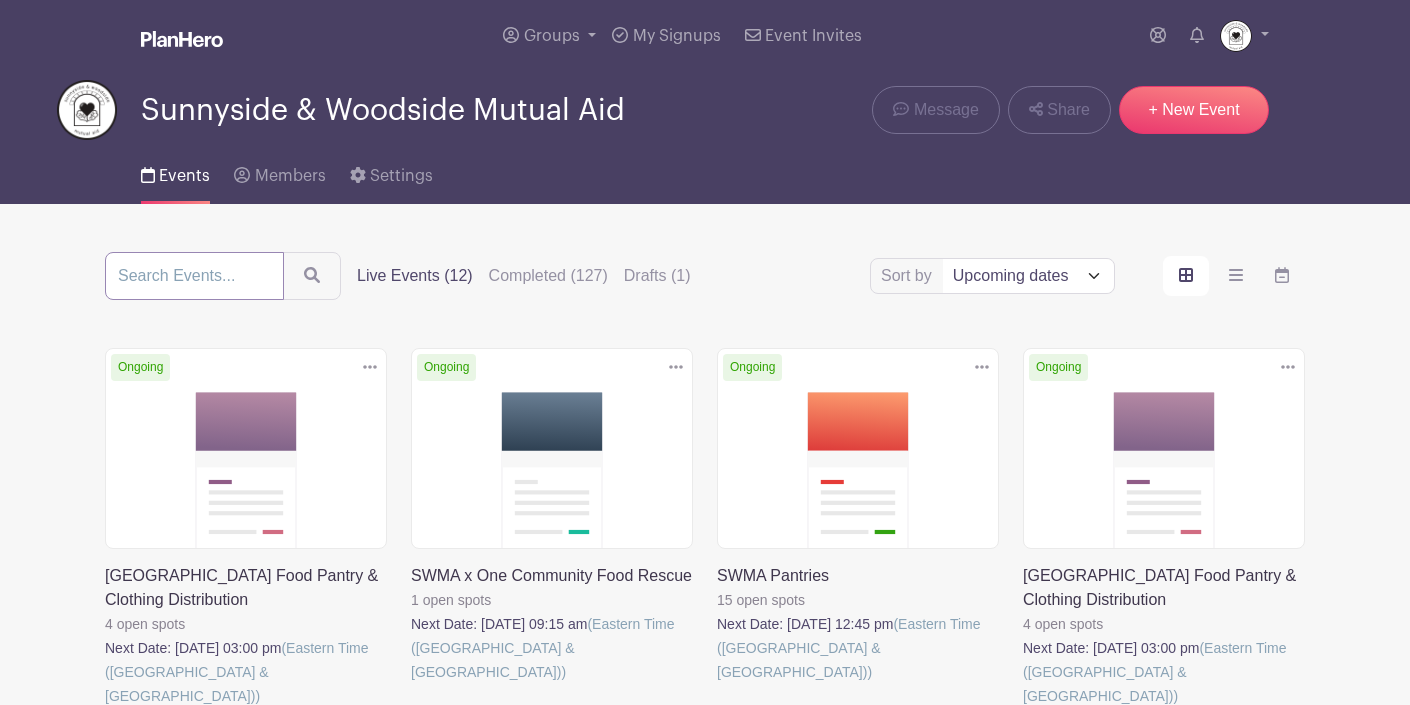 click at bounding box center [194, 276] 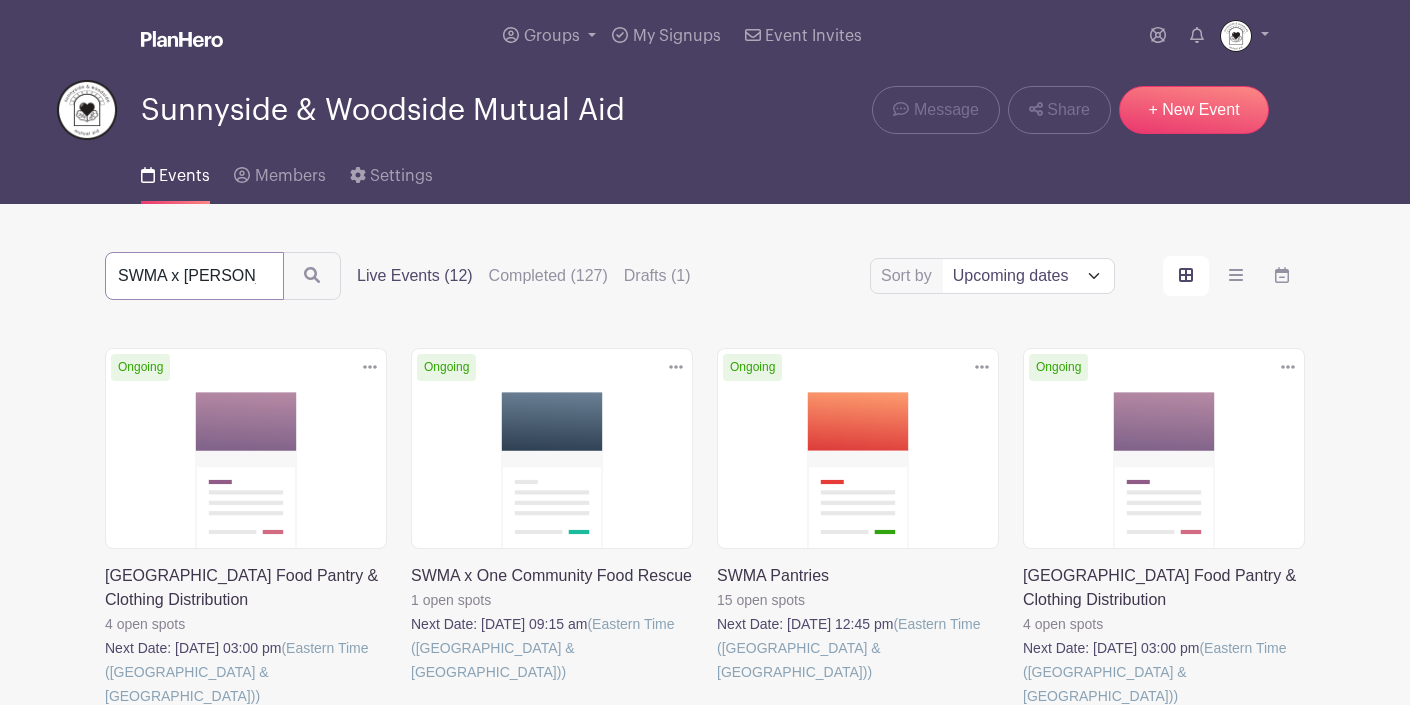 scroll, scrollTop: 0, scrollLeft: 222, axis: horizontal 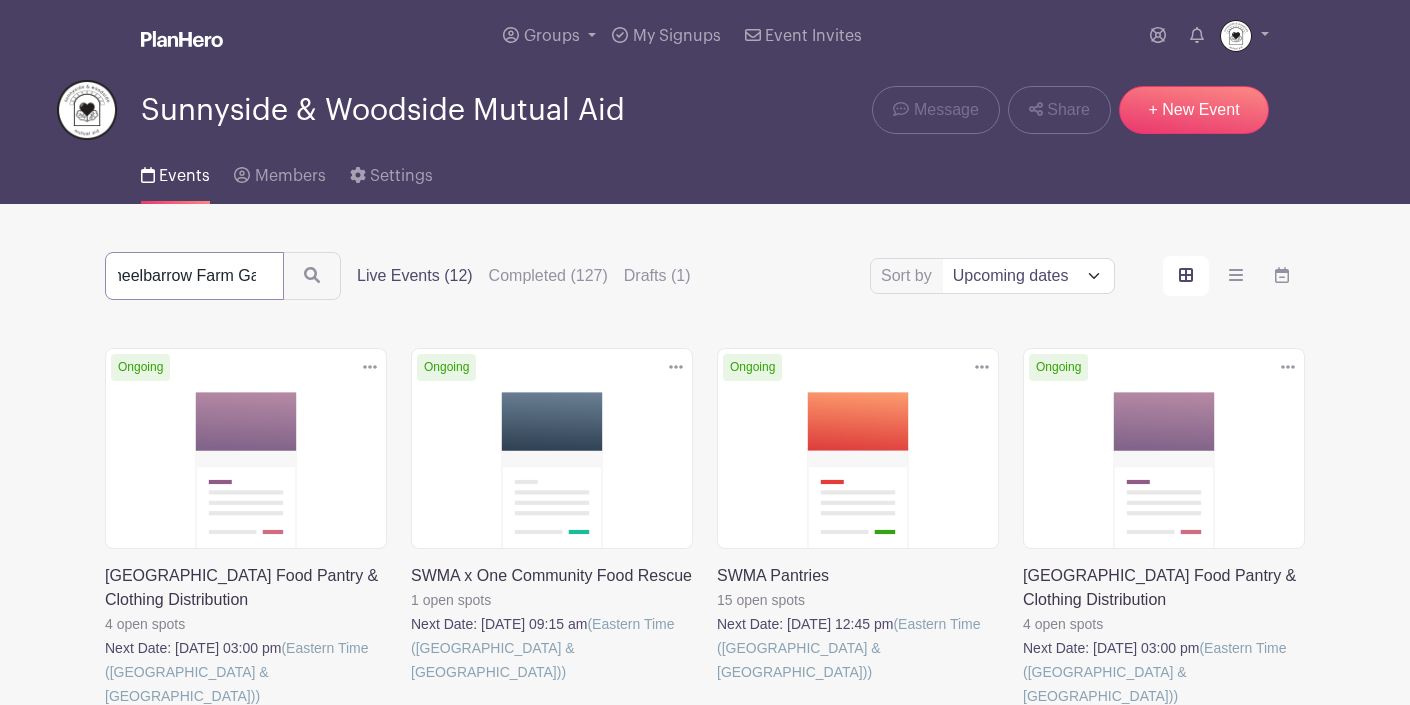 type on "SWMA x Rusty Wheelbarrow Farm Garden Help" 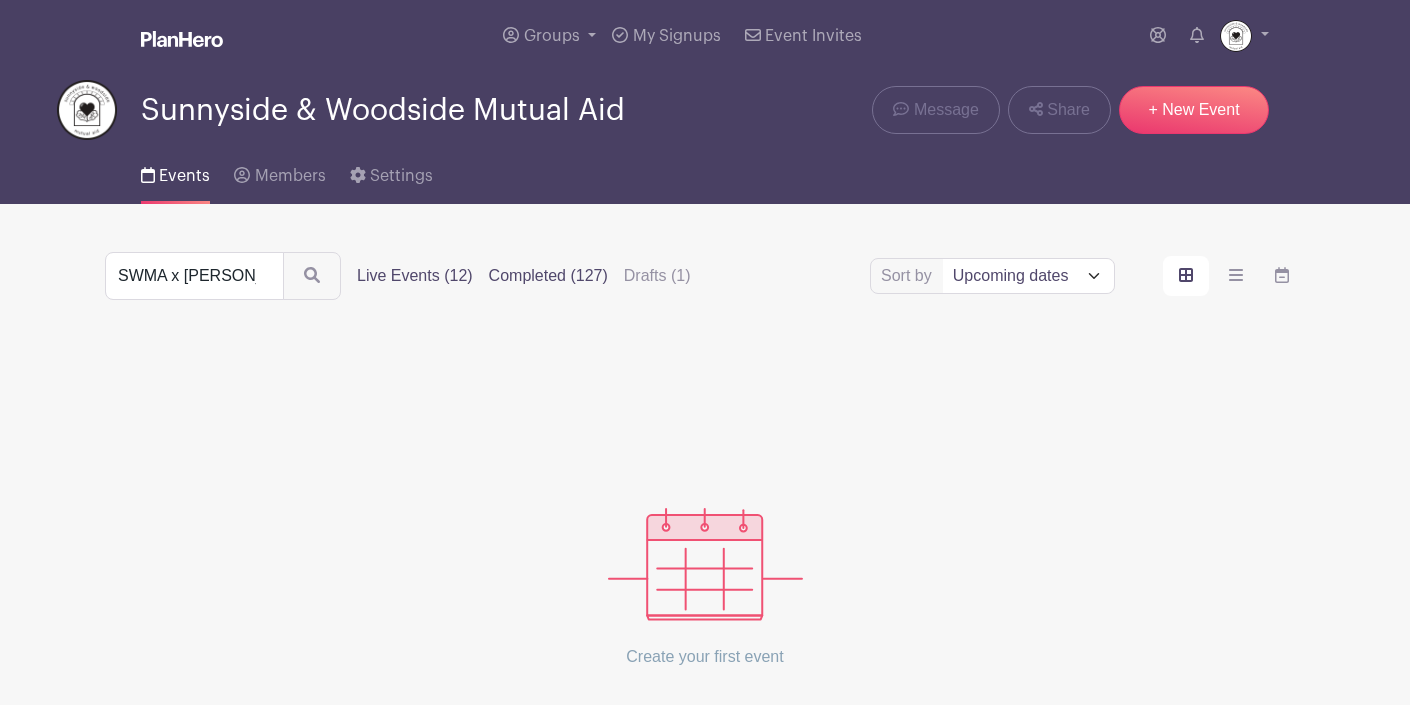 click on "Completed (127)" at bounding box center (548, 276) 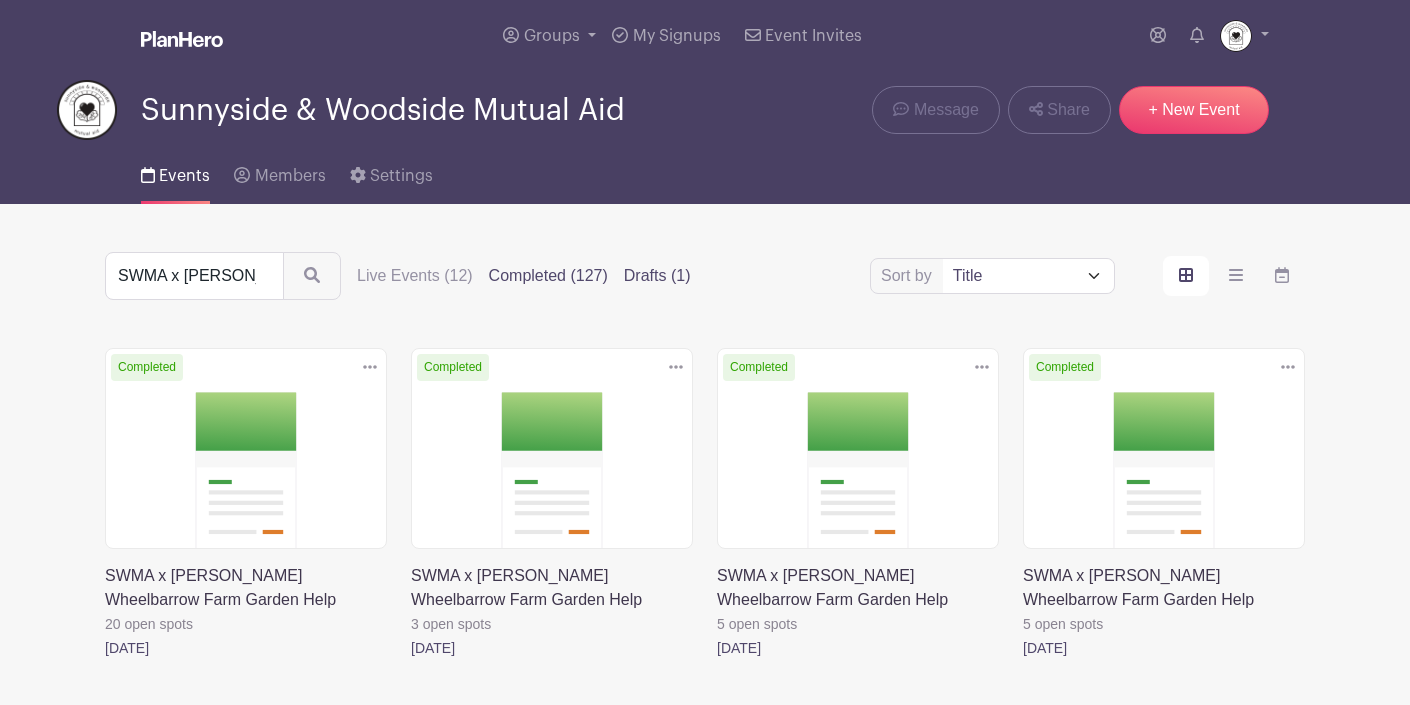 click on "Drafts (1)" at bounding box center (657, 276) 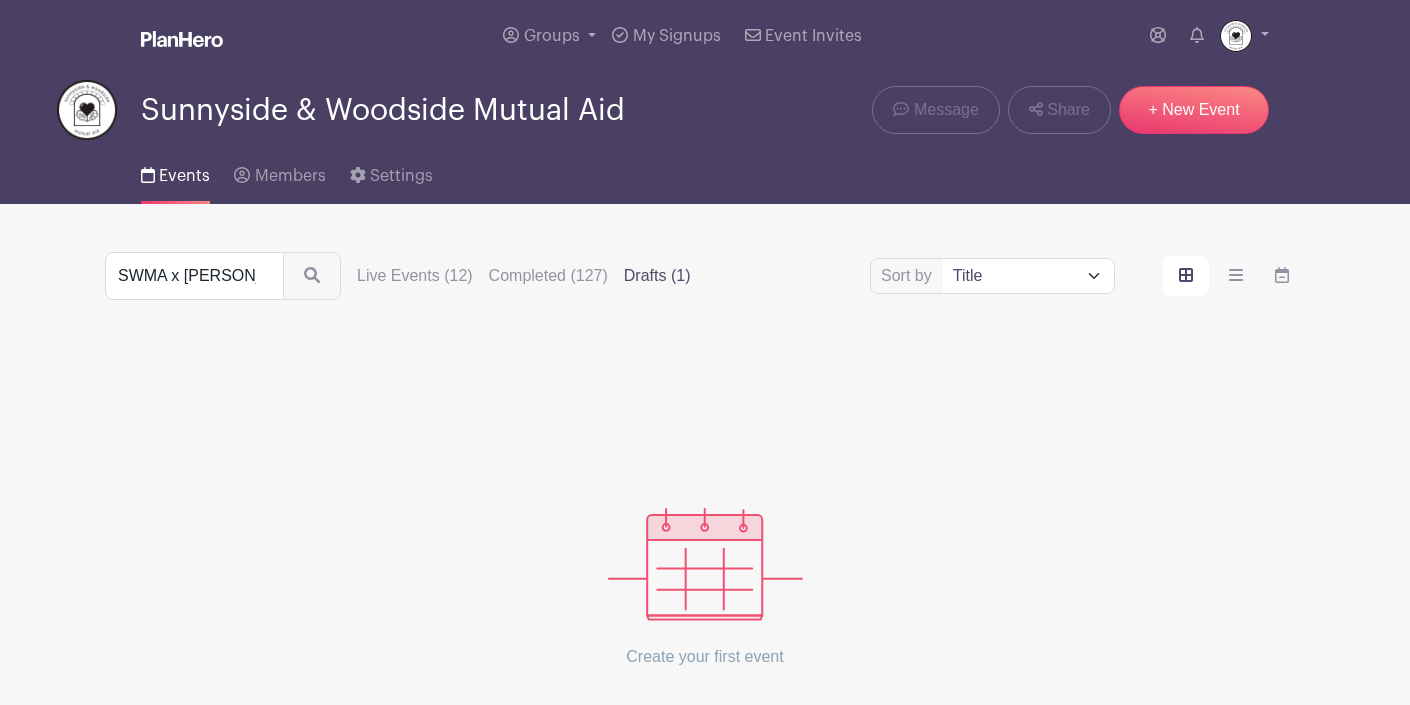 click on "Completed (127)" at bounding box center [548, 276] 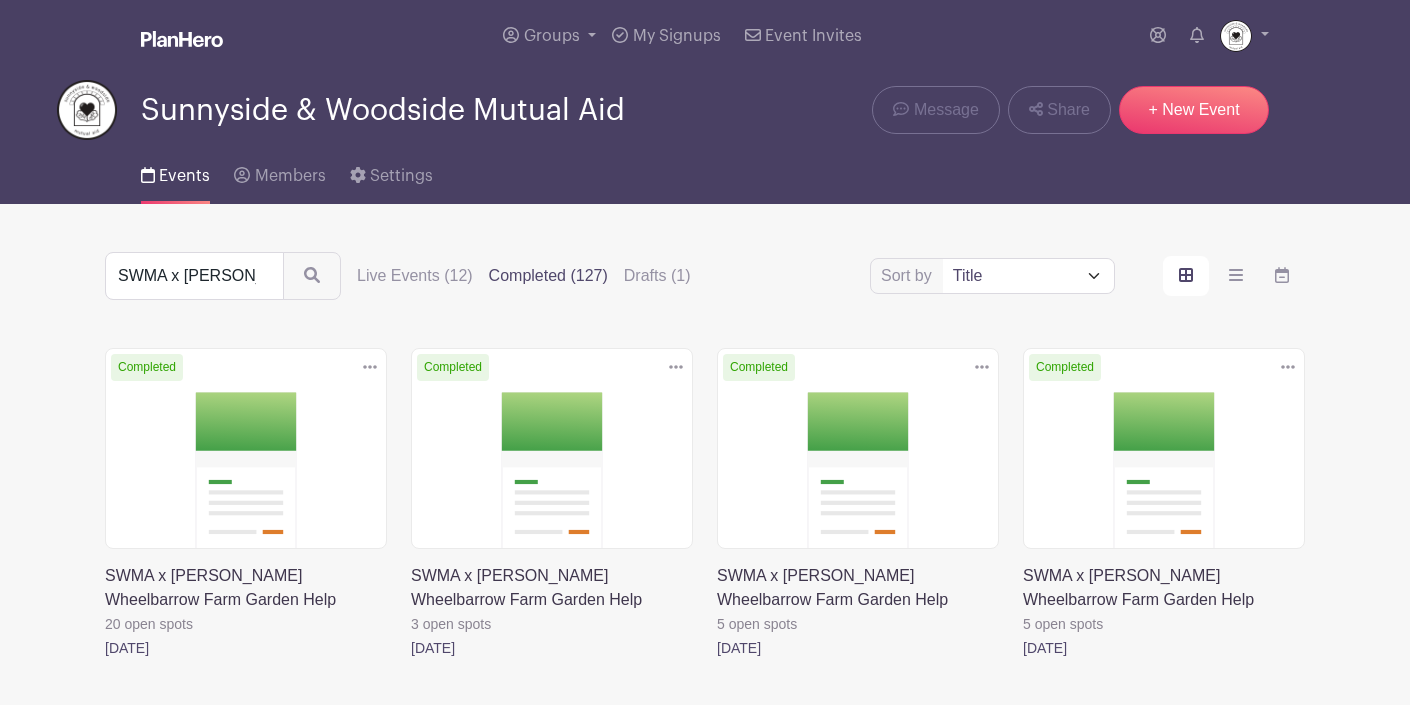 click on "Title
Recently modified
Newest" at bounding box center [1028, 276] 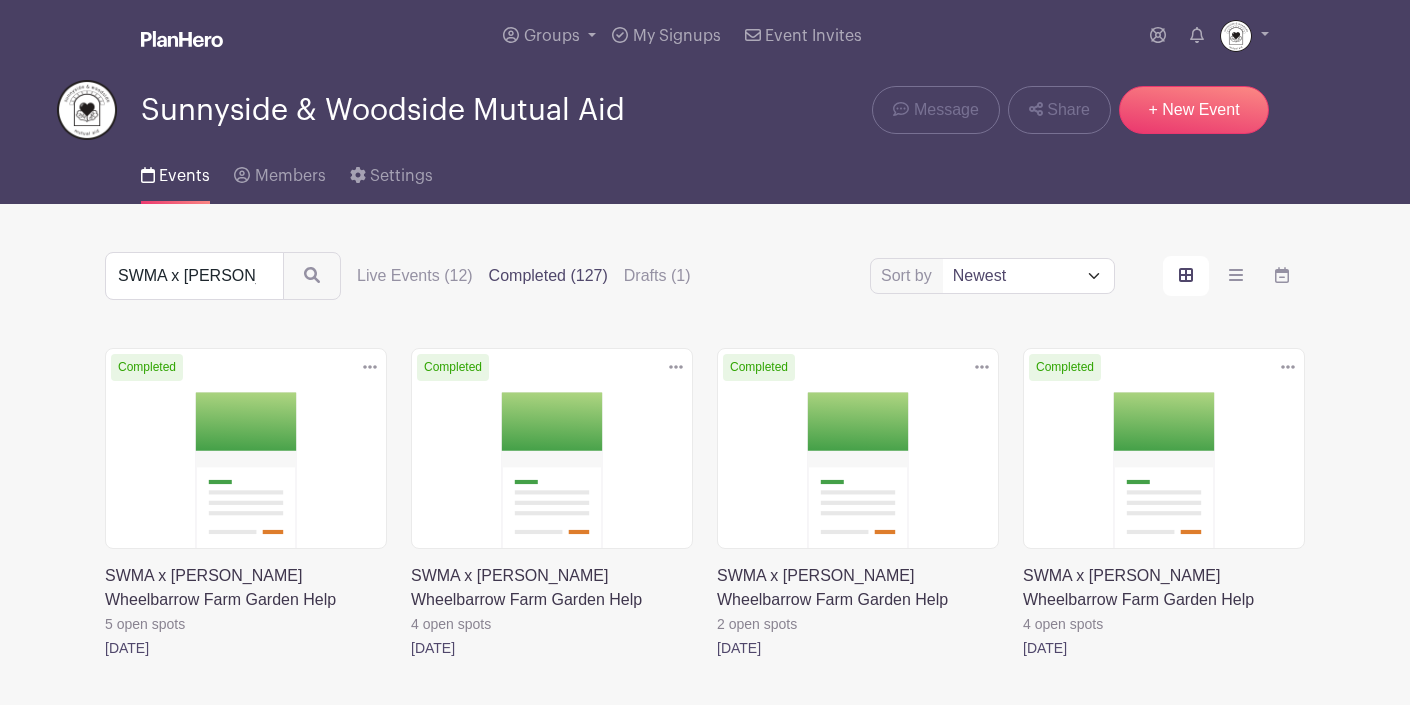 click 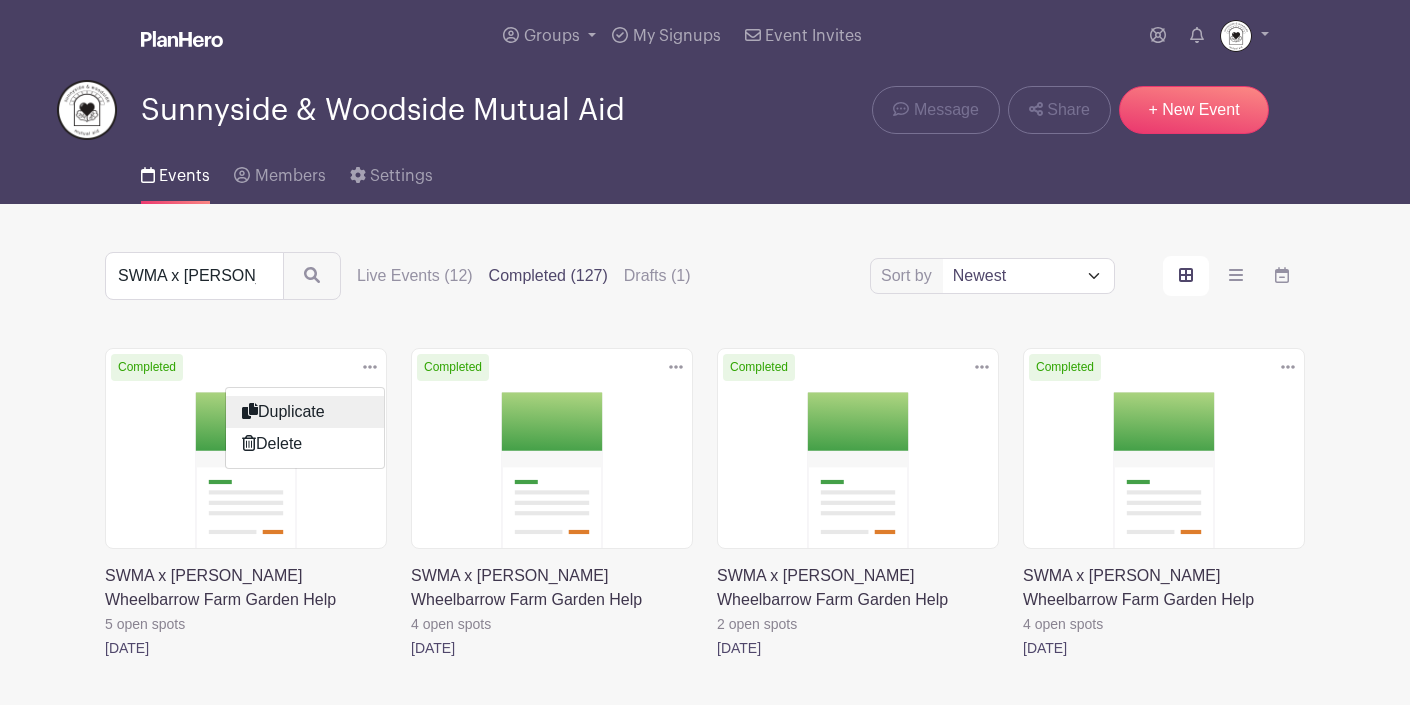 click on "Duplicate" at bounding box center (305, 412) 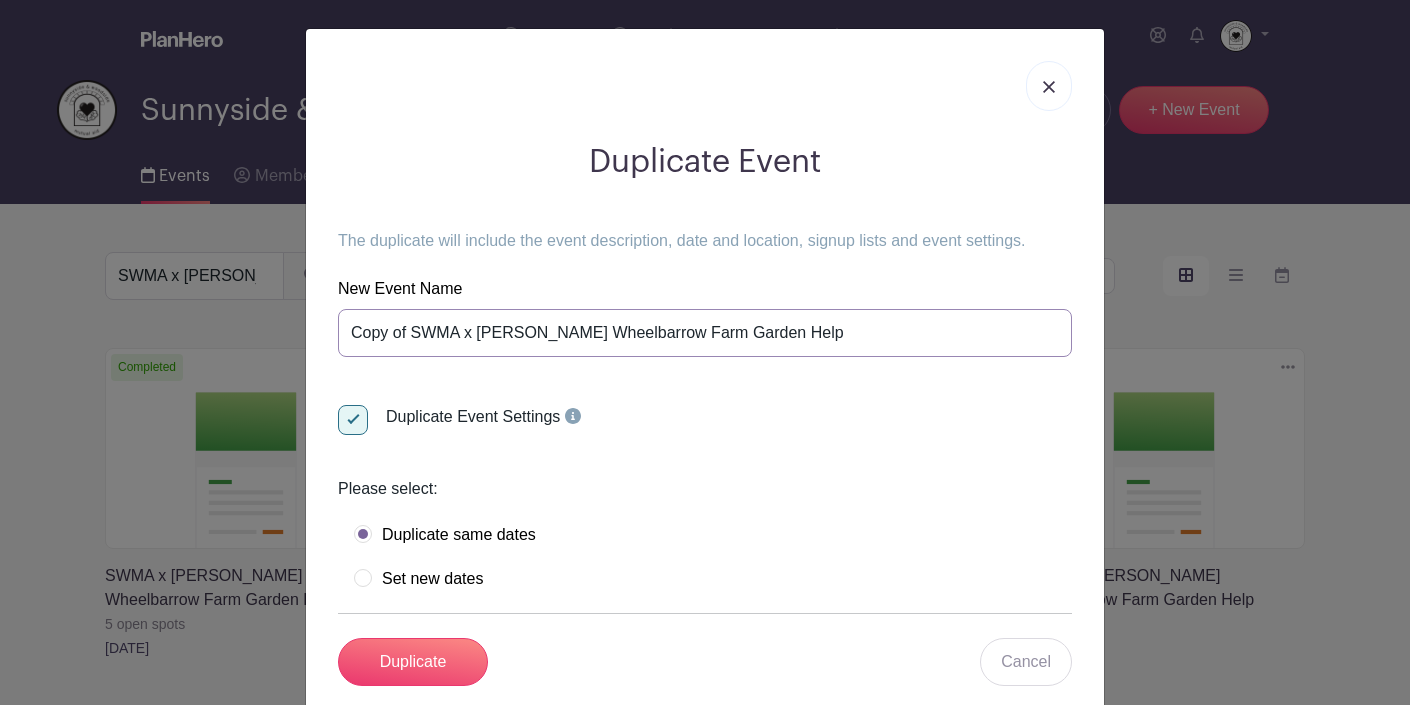 drag, startPoint x: 415, startPoint y: 335, endPoint x: 288, endPoint y: 289, distance: 135.07405 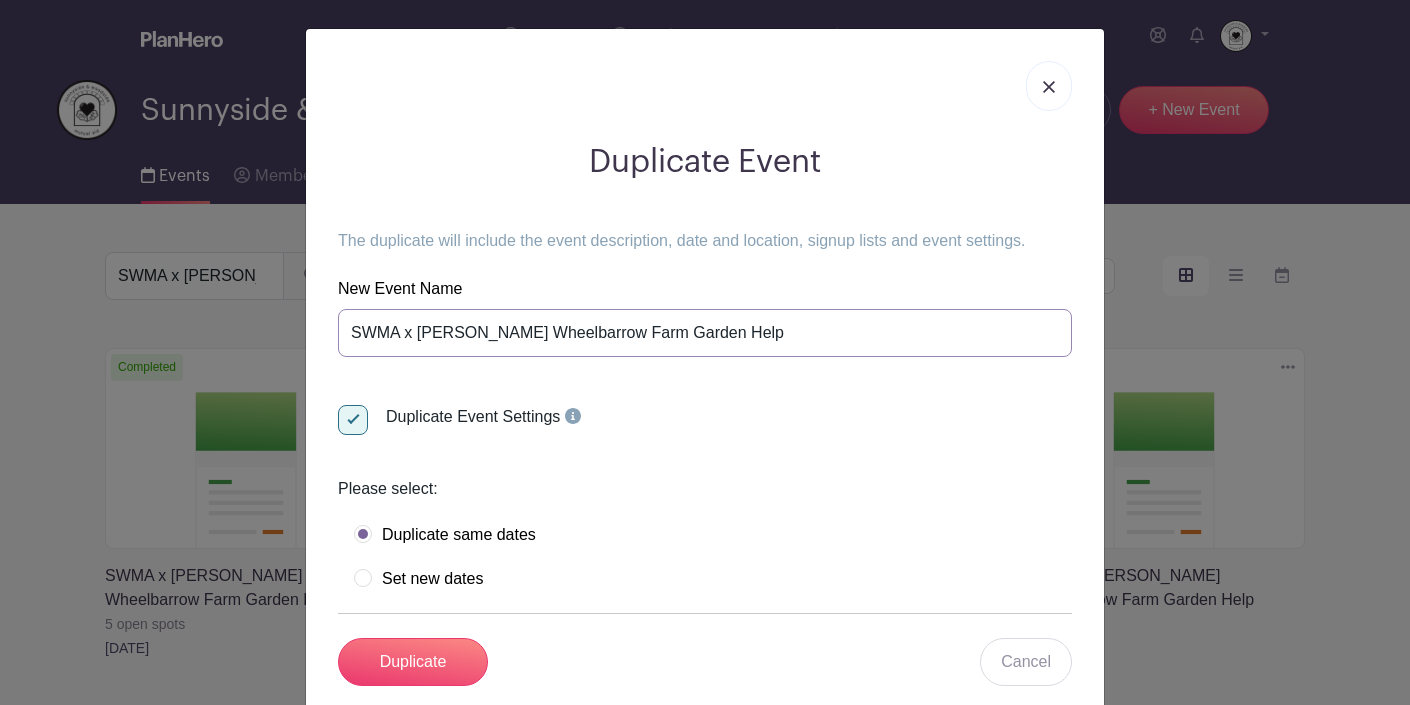 type on "SWMA x Rusty Wheelbarrow Farm Garden Help" 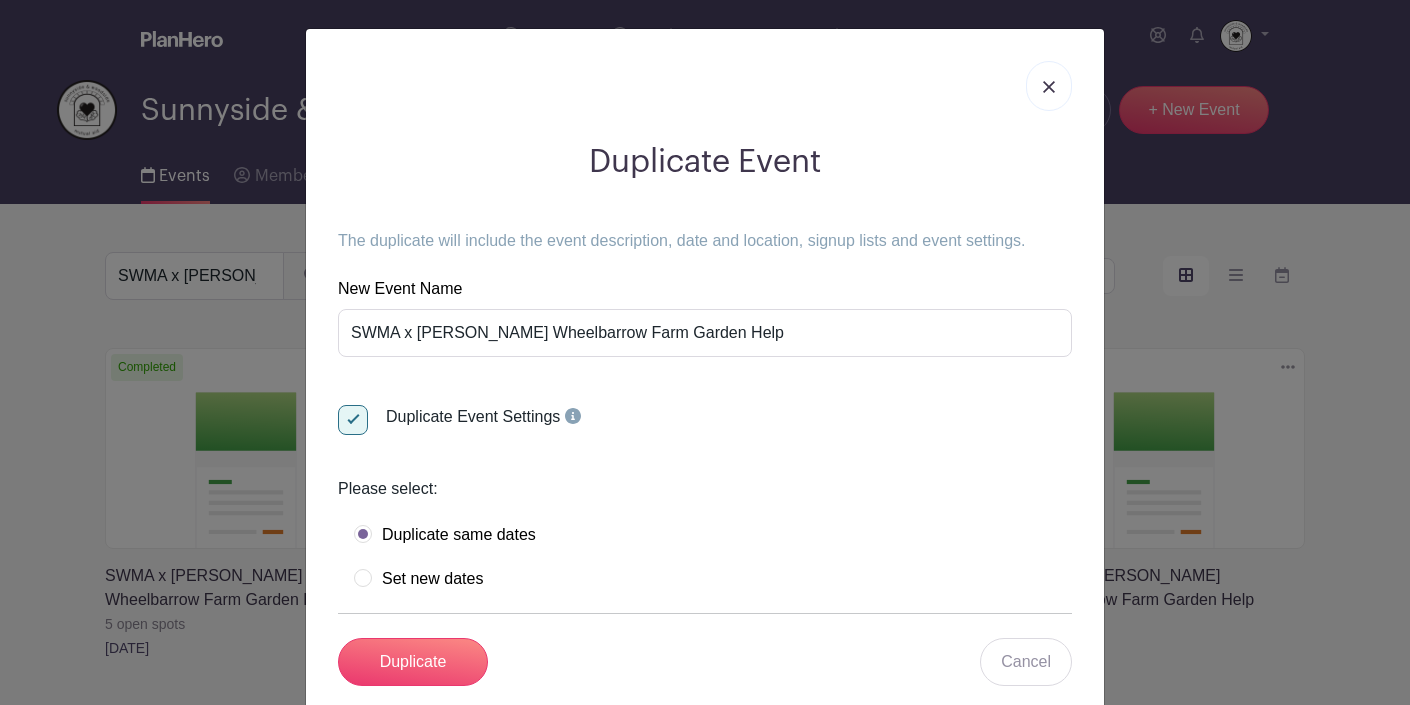 click on "Set new dates" at bounding box center [418, 579] 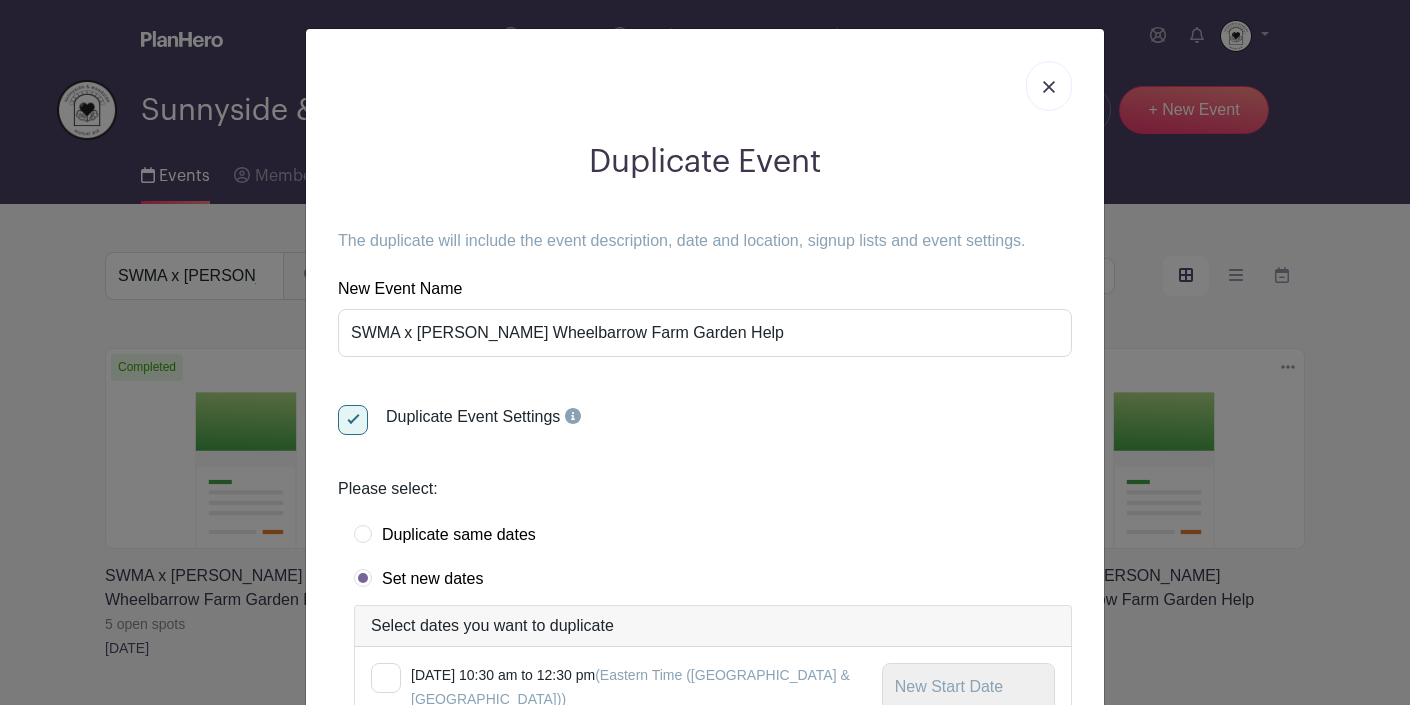 scroll, scrollTop: 181, scrollLeft: 0, axis: vertical 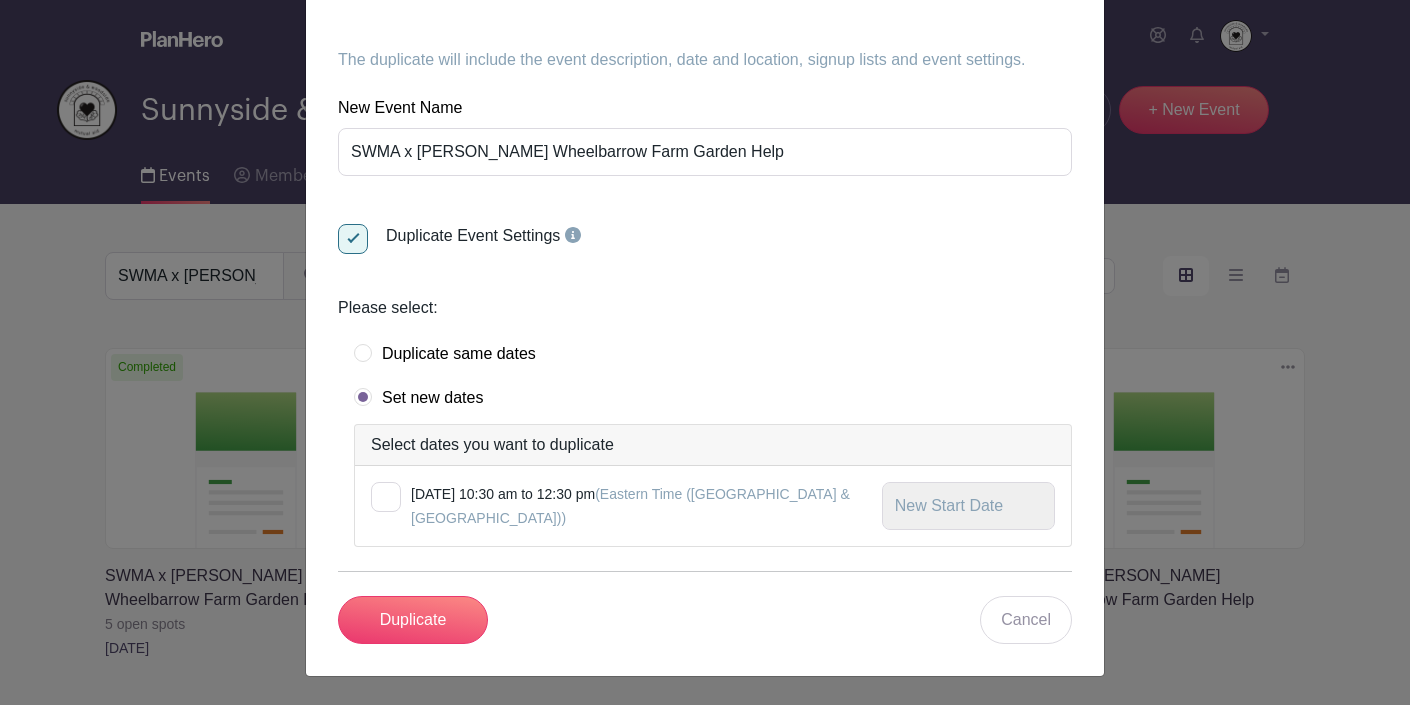 click on "(Eastern Time (US & Canada))" at bounding box center [630, 506] 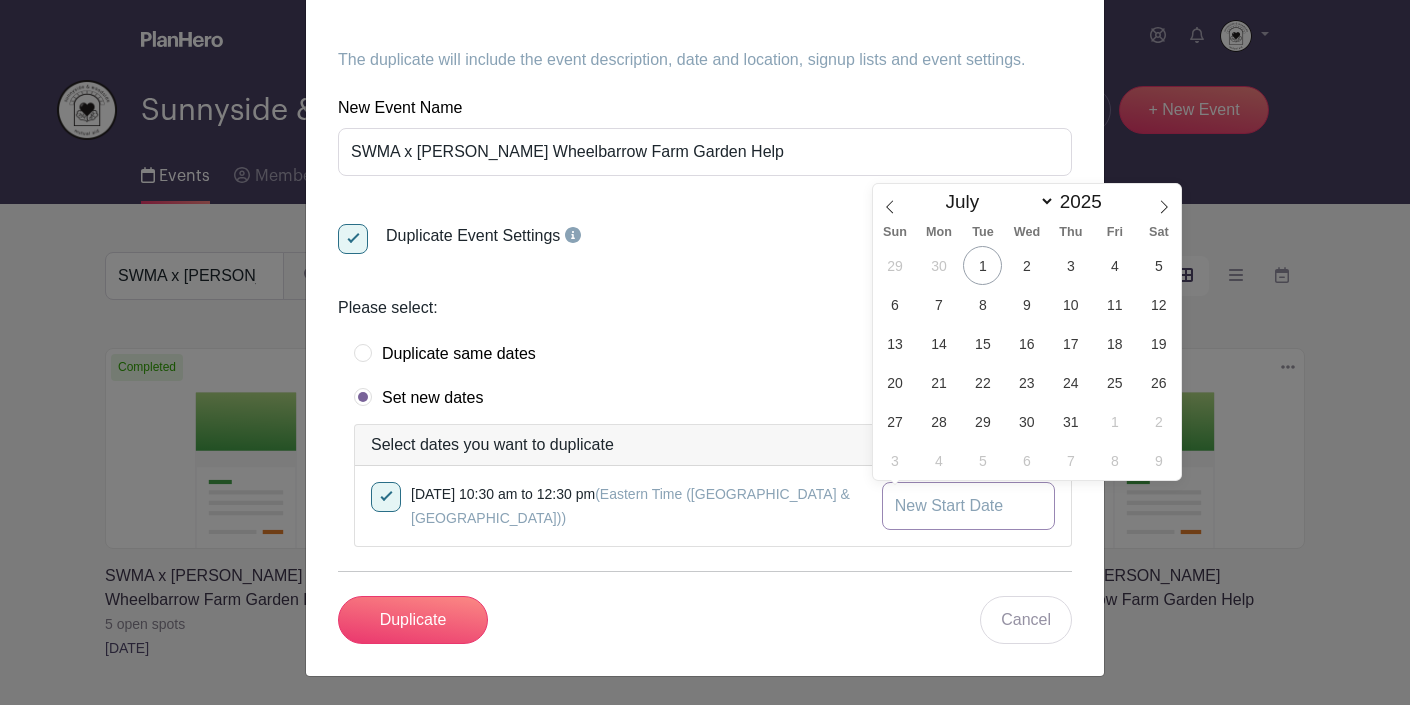 click at bounding box center [968, 506] 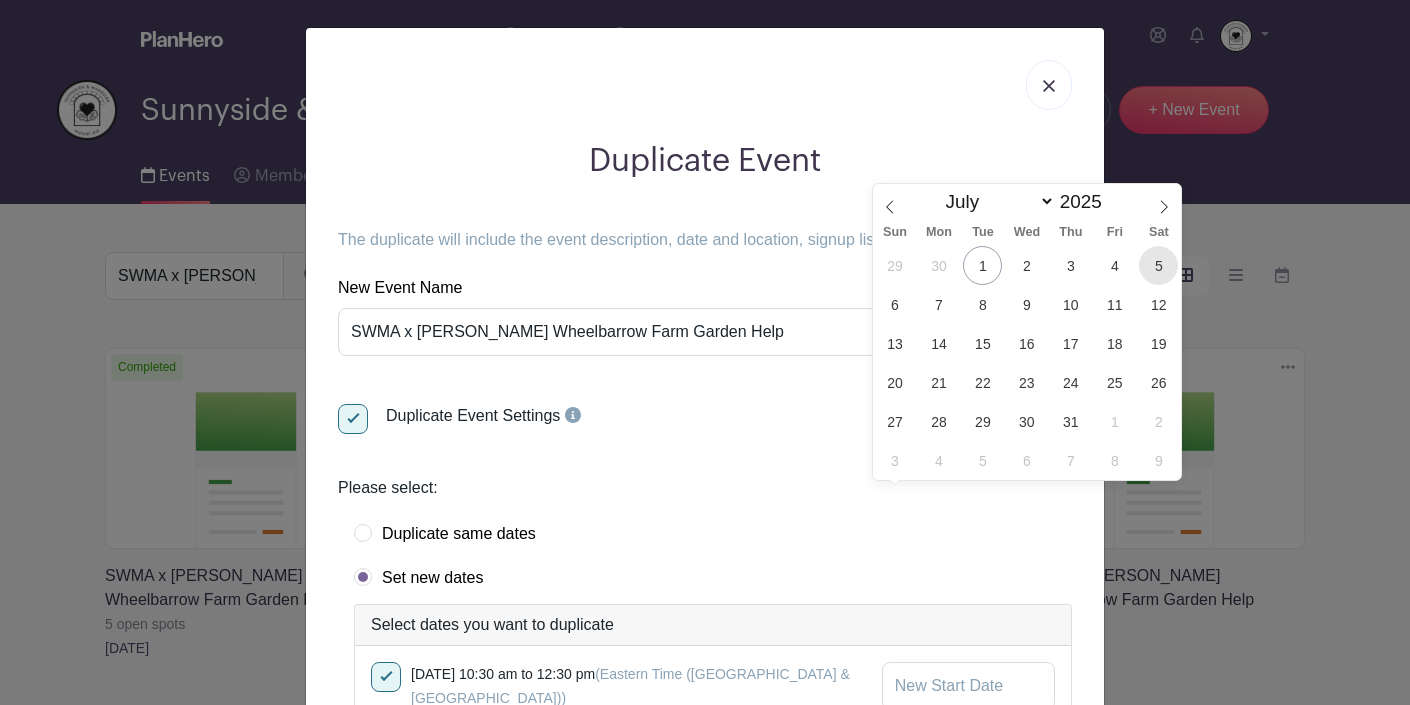 click on "5" at bounding box center (1158, 265) 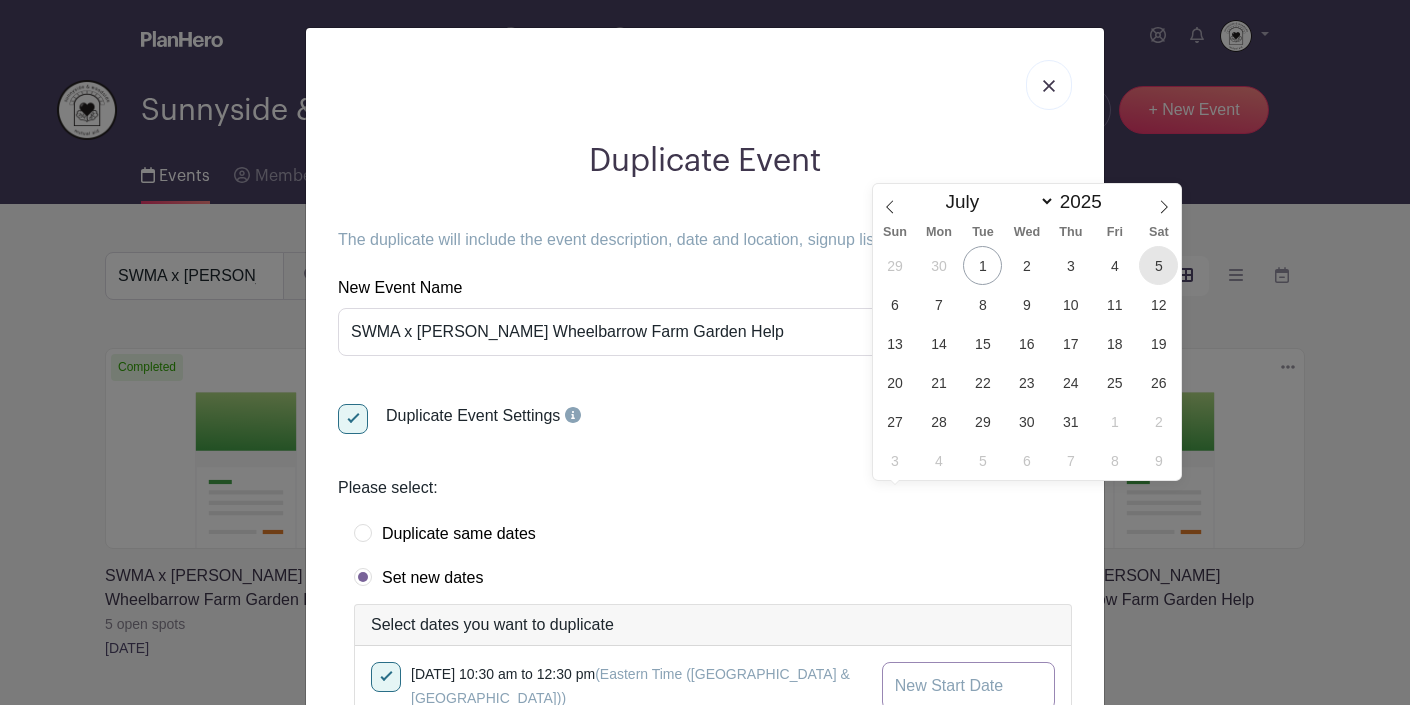 type on "Jul 5 2025" 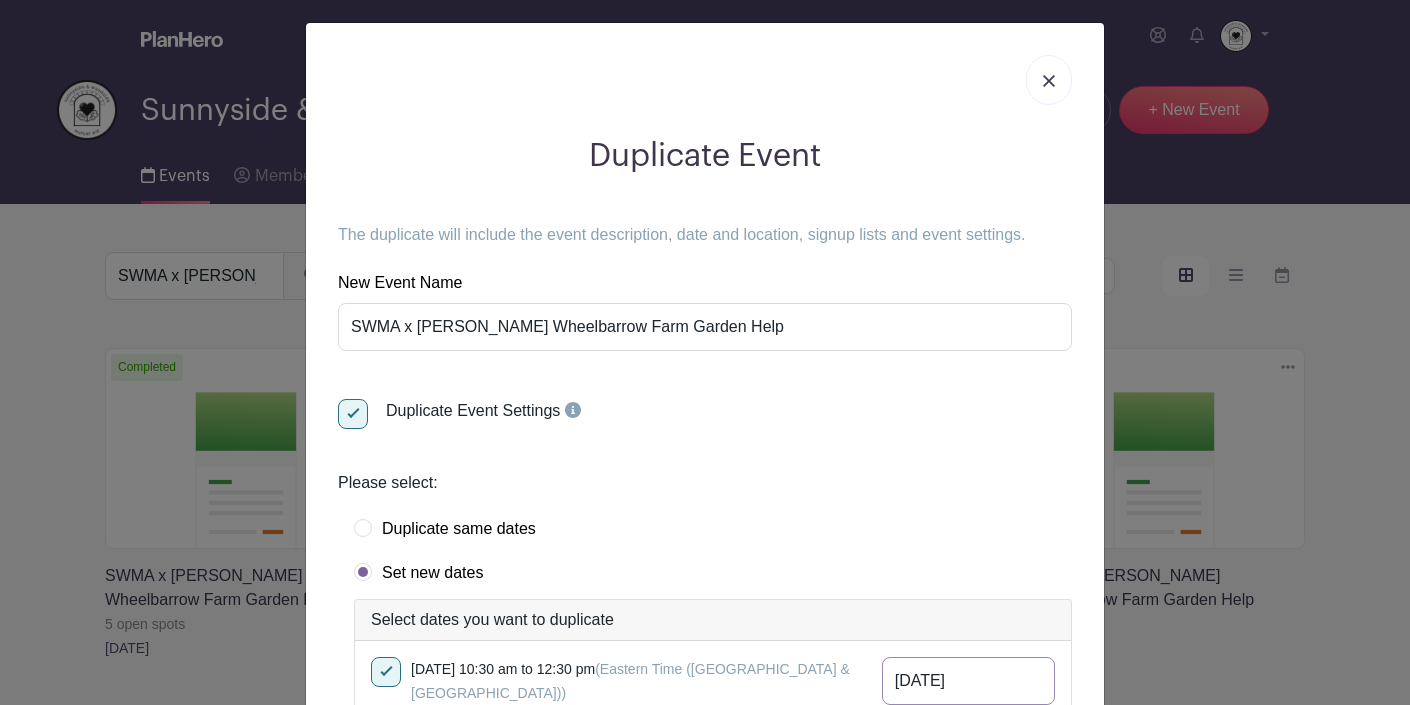 scroll, scrollTop: 181, scrollLeft: 0, axis: vertical 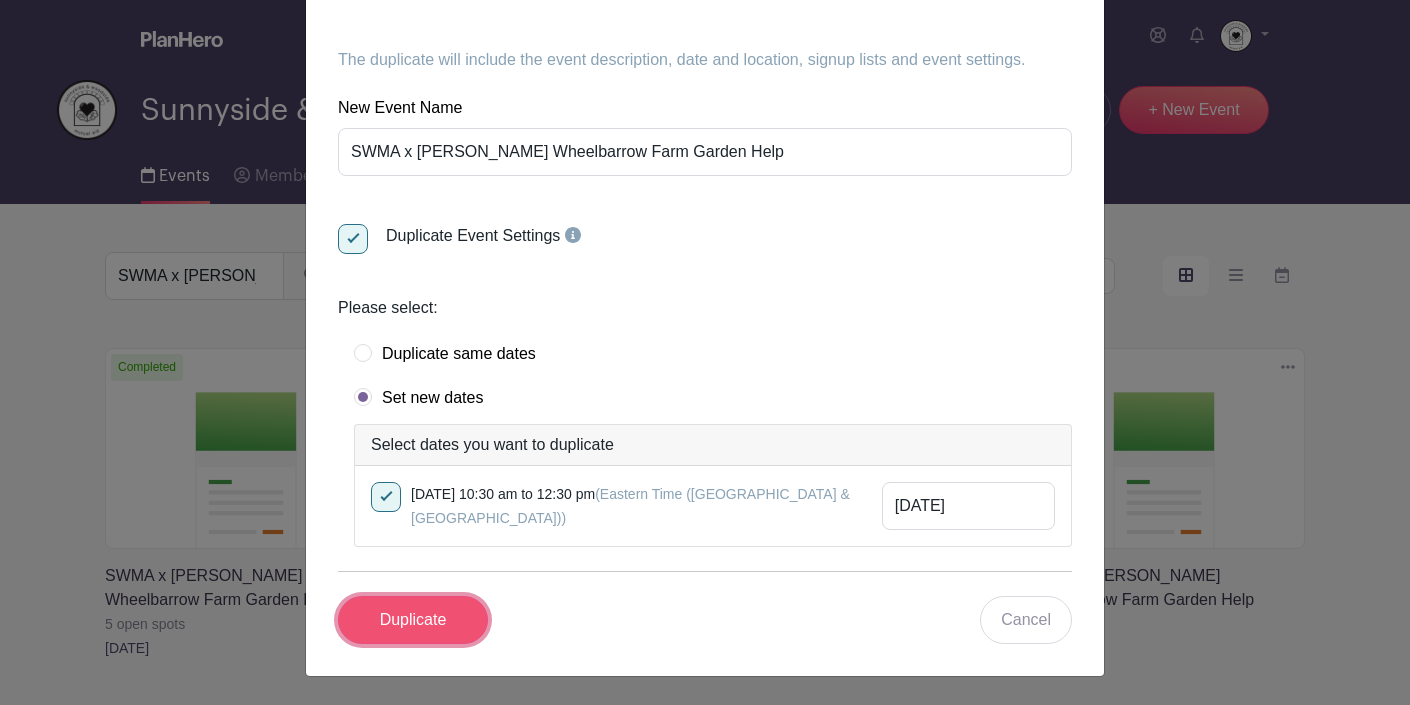 click on "Duplicate" at bounding box center (413, 620) 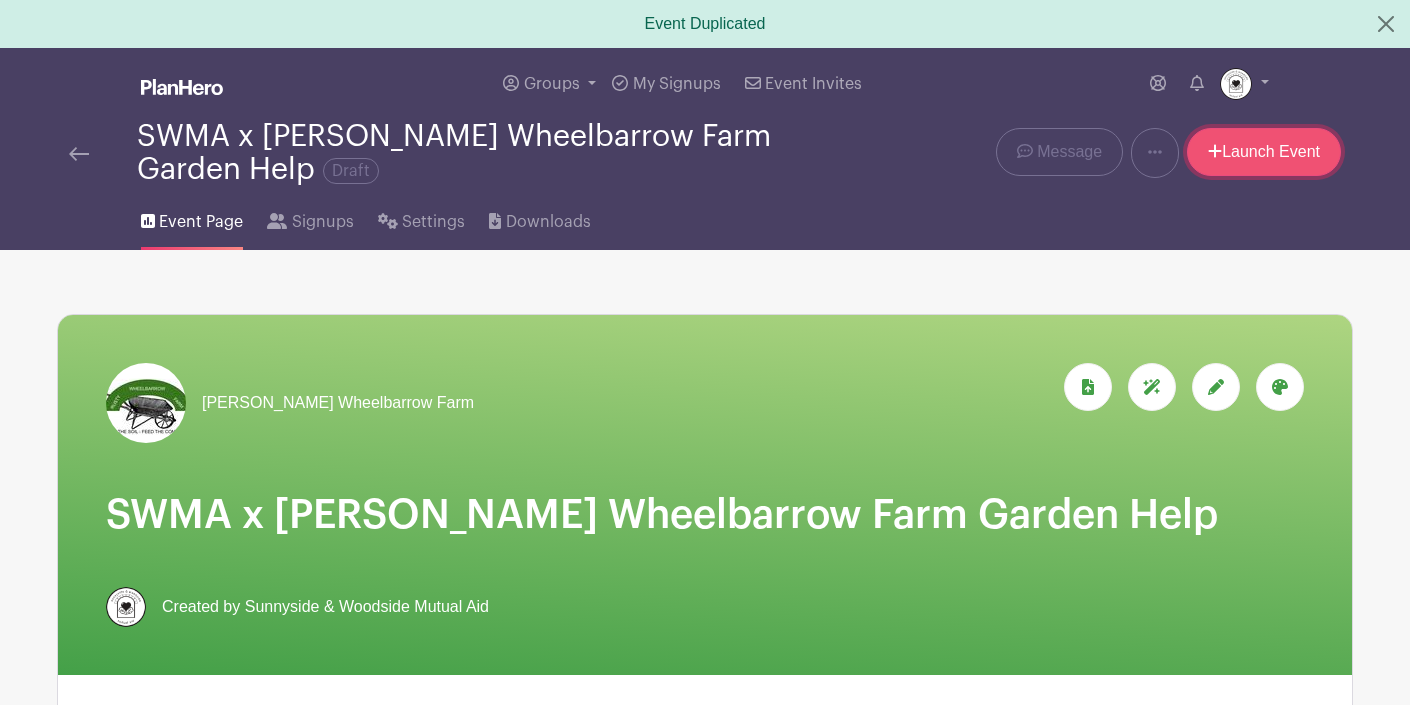 click on "Launch Event" at bounding box center [1264, 152] 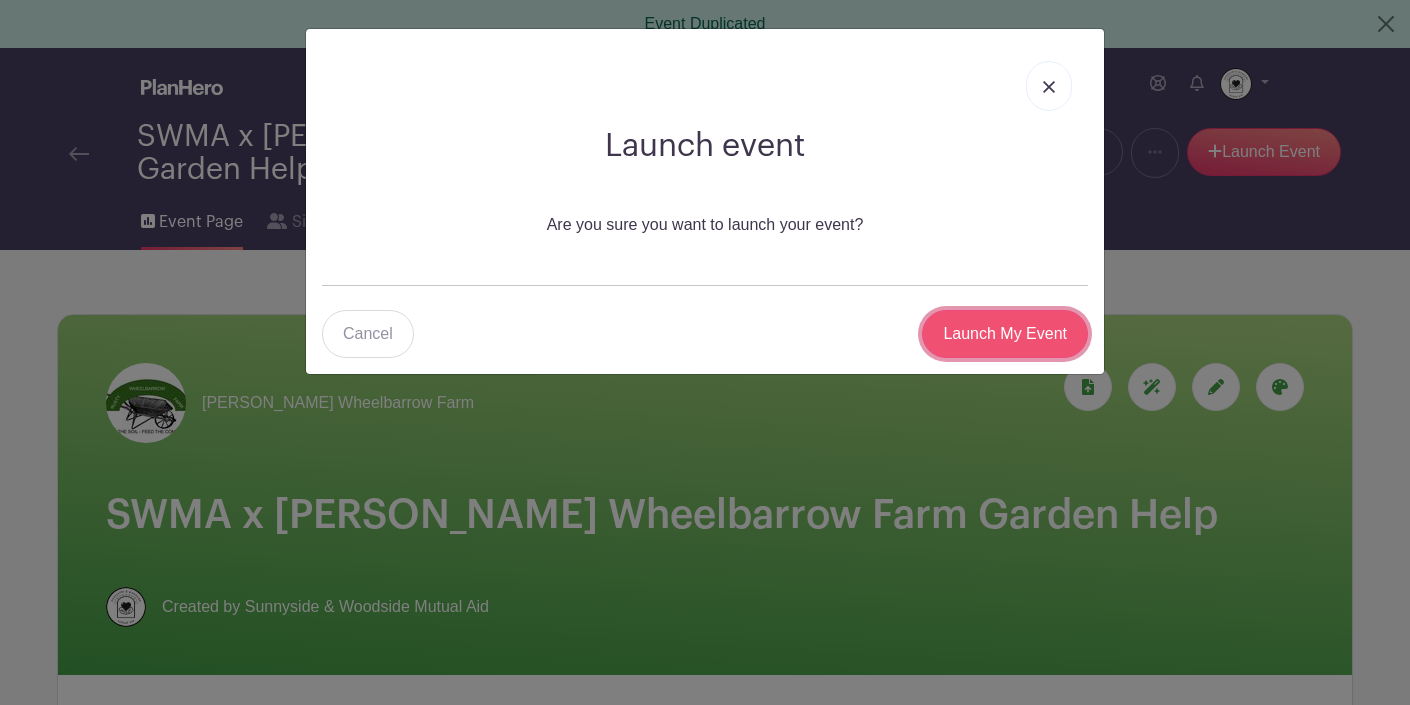 click on "Launch My Event" at bounding box center (1005, 334) 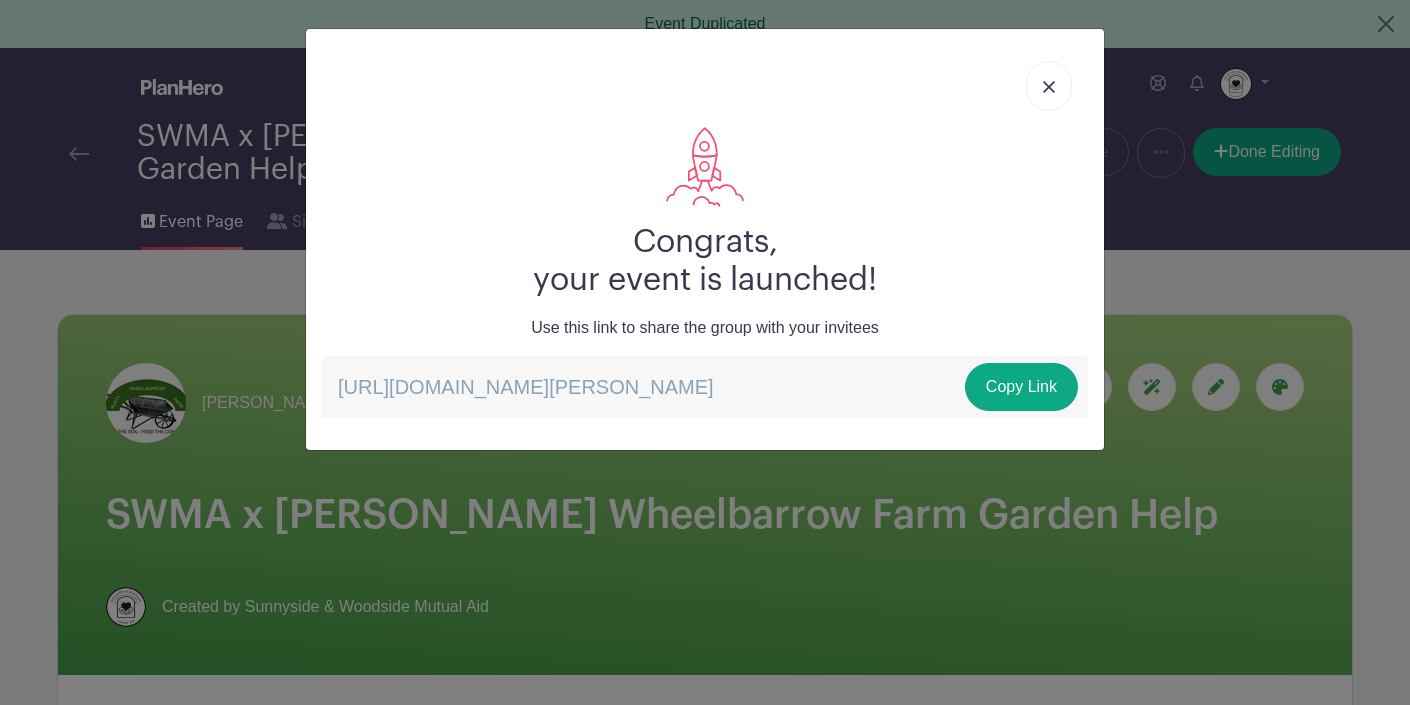 click at bounding box center [1049, 87] 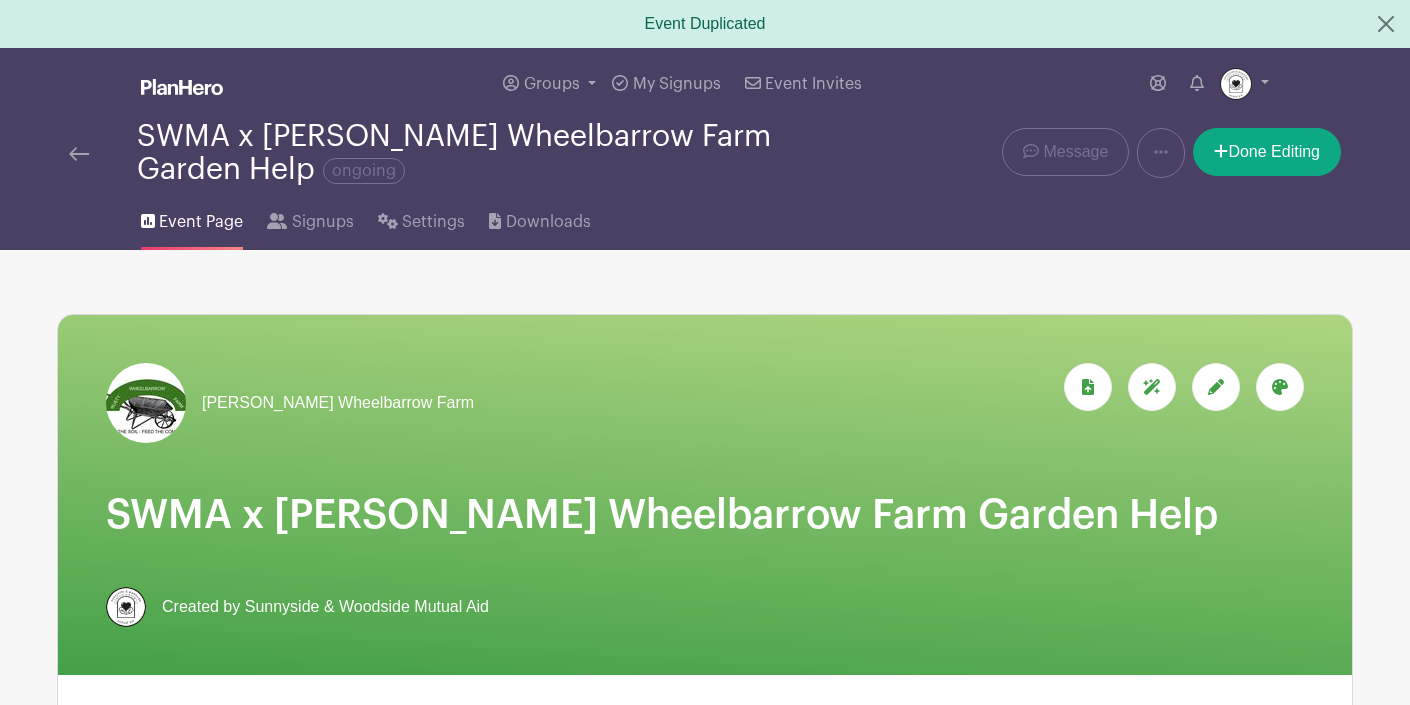 click on "Delete Event
Are you sure you want to delete this Event?
Yes, Delete
No, Cancel
Message
Duplicate
Delete
Done Editing" at bounding box center [1083, 153] 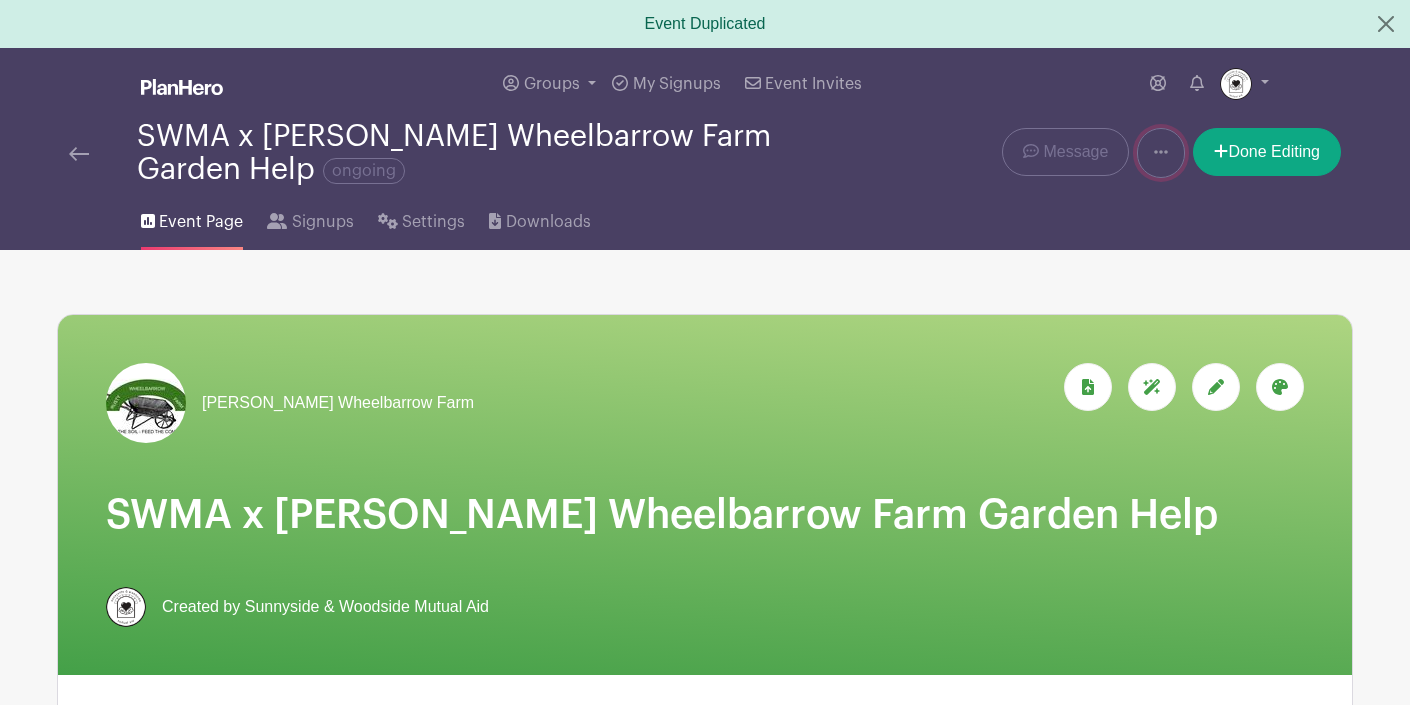 click 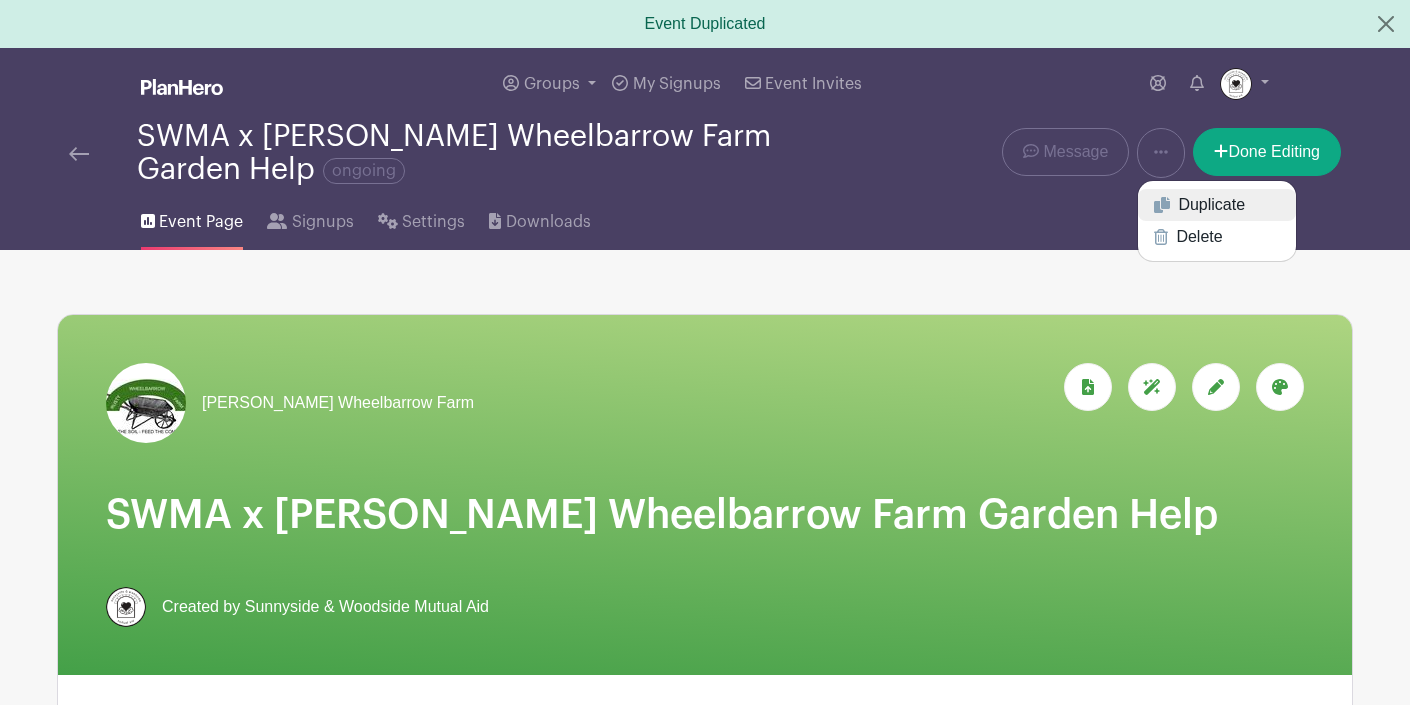 click on "Duplicate" at bounding box center [1217, 205] 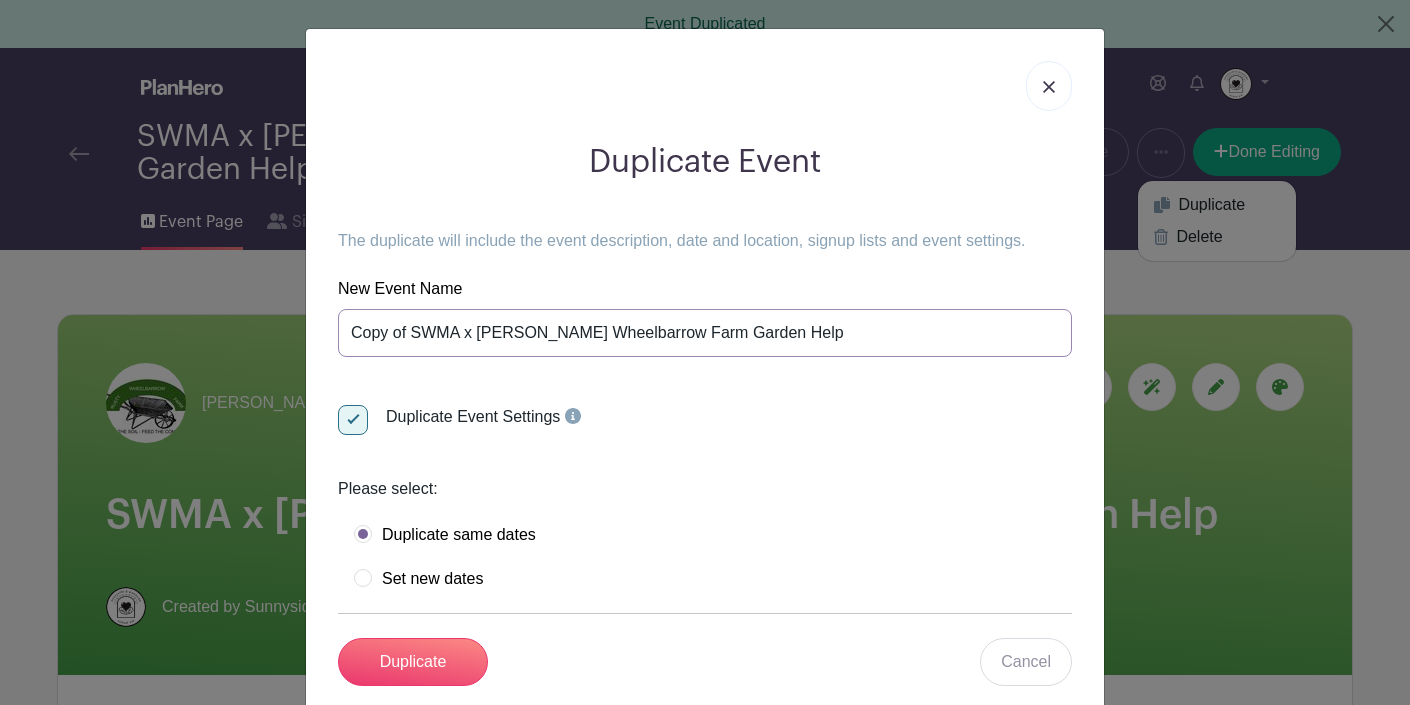 drag, startPoint x: 414, startPoint y: 332, endPoint x: 310, endPoint y: 326, distance: 104.172935 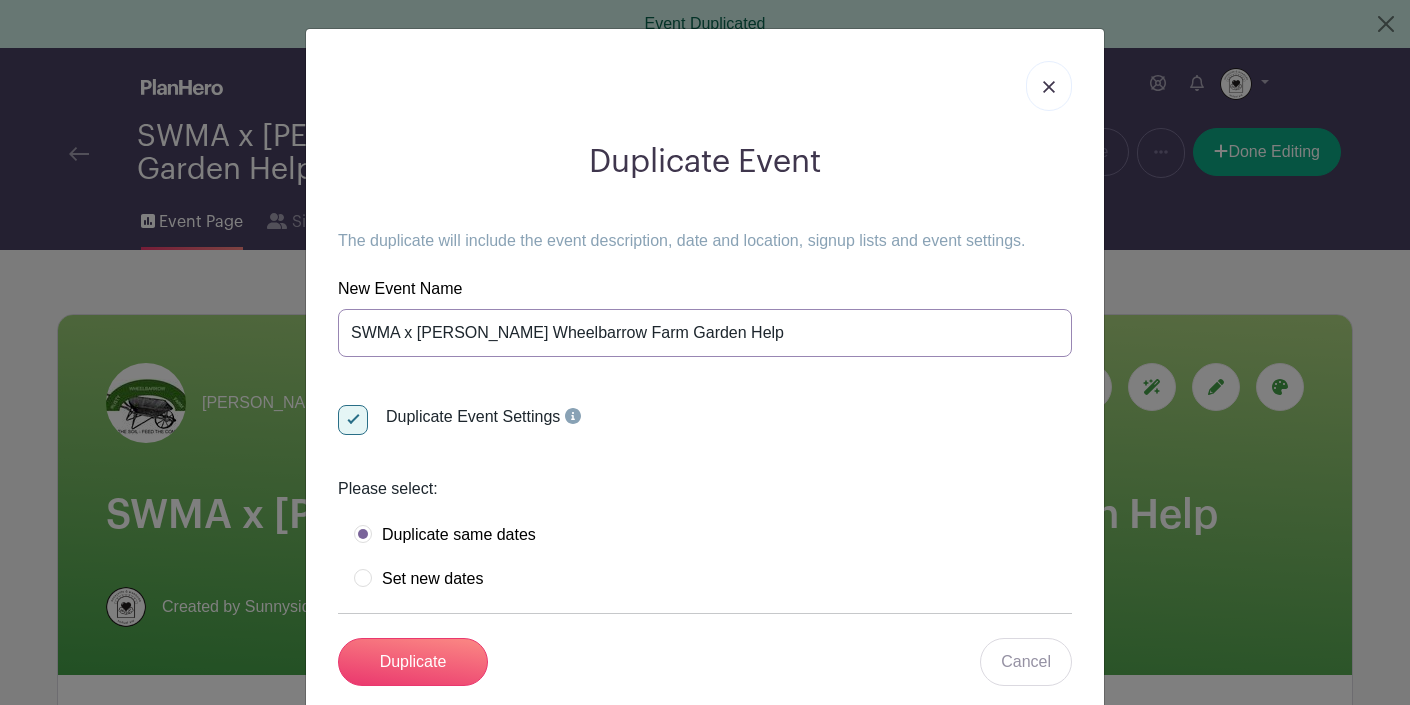type on "SWMA x Rusty Wheelbarrow Farm Garden Help" 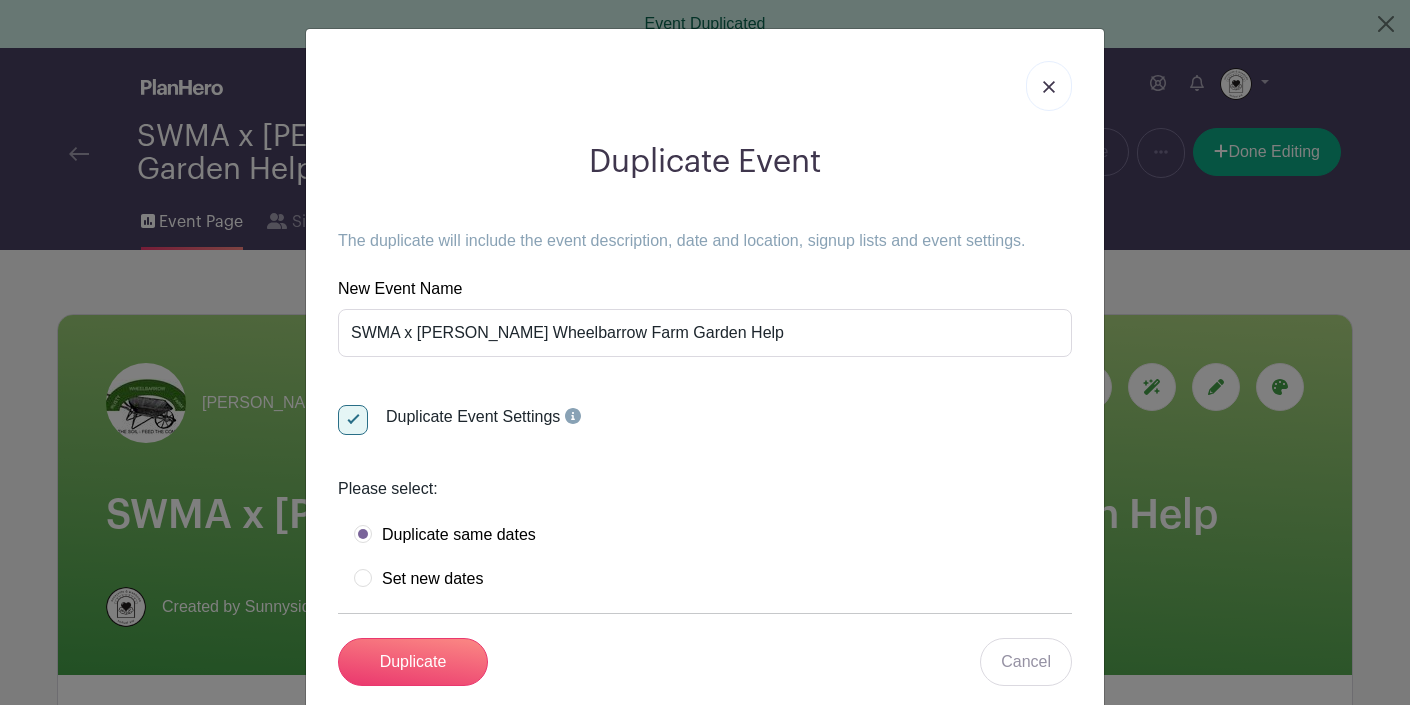 click on "Set new dates" at bounding box center [418, 579] 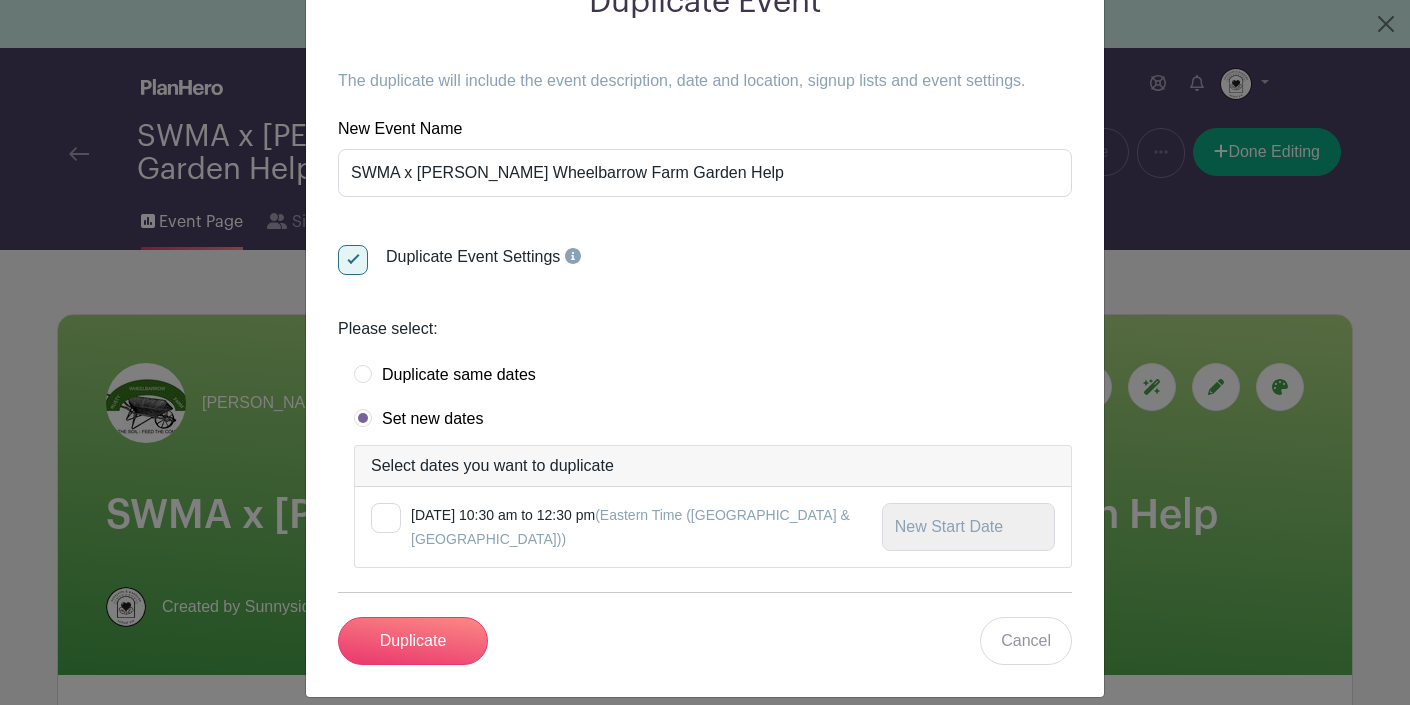 scroll, scrollTop: 181, scrollLeft: 0, axis: vertical 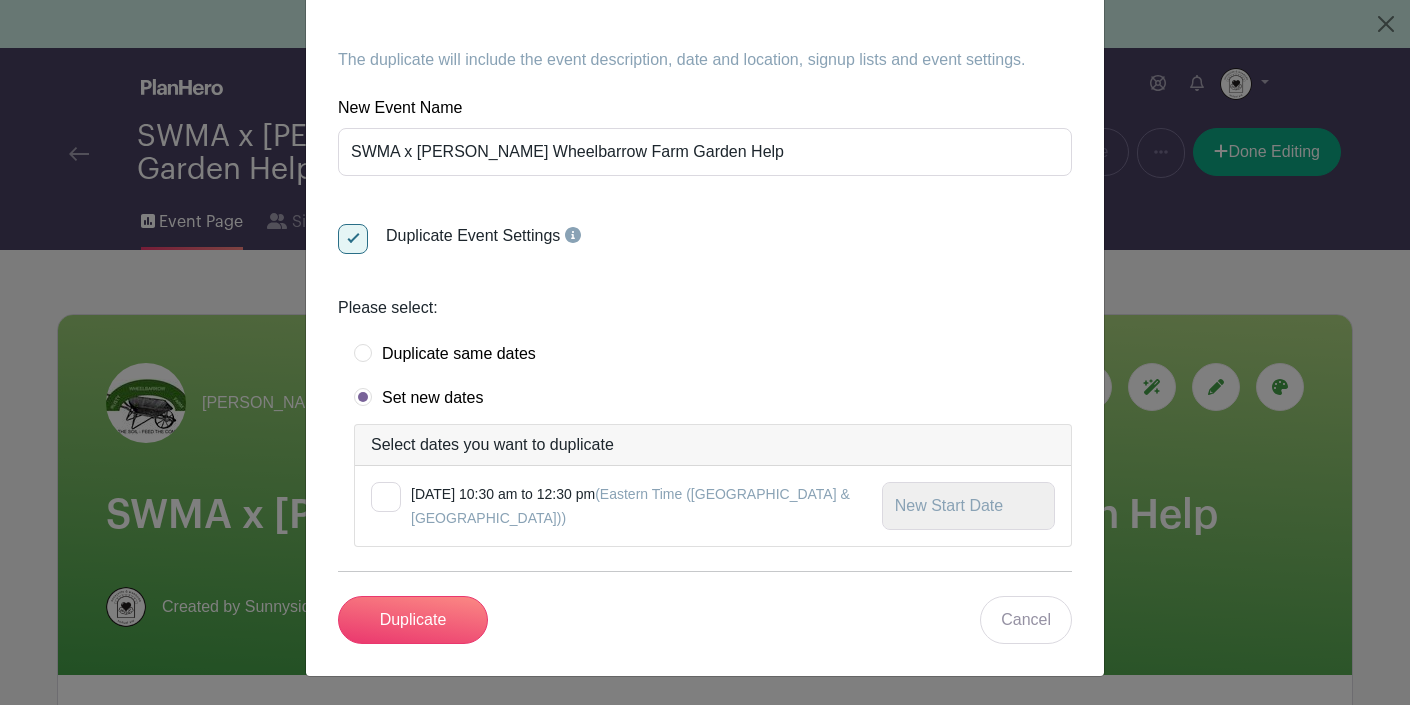click on "Saturday, July 05, 2025 at 10:30 am to 12:30 pm  (Eastern Time (US & Canada))" at bounding box center [630, 506] 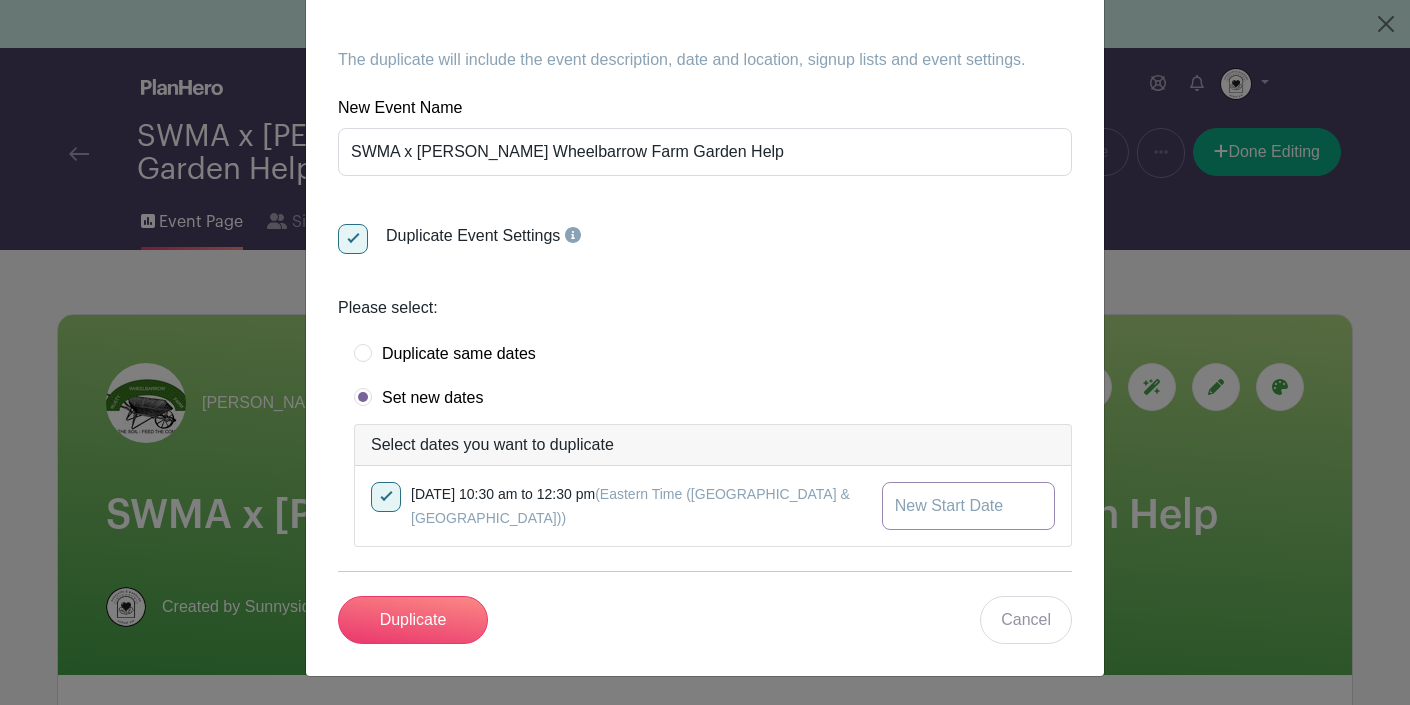click at bounding box center [968, 506] 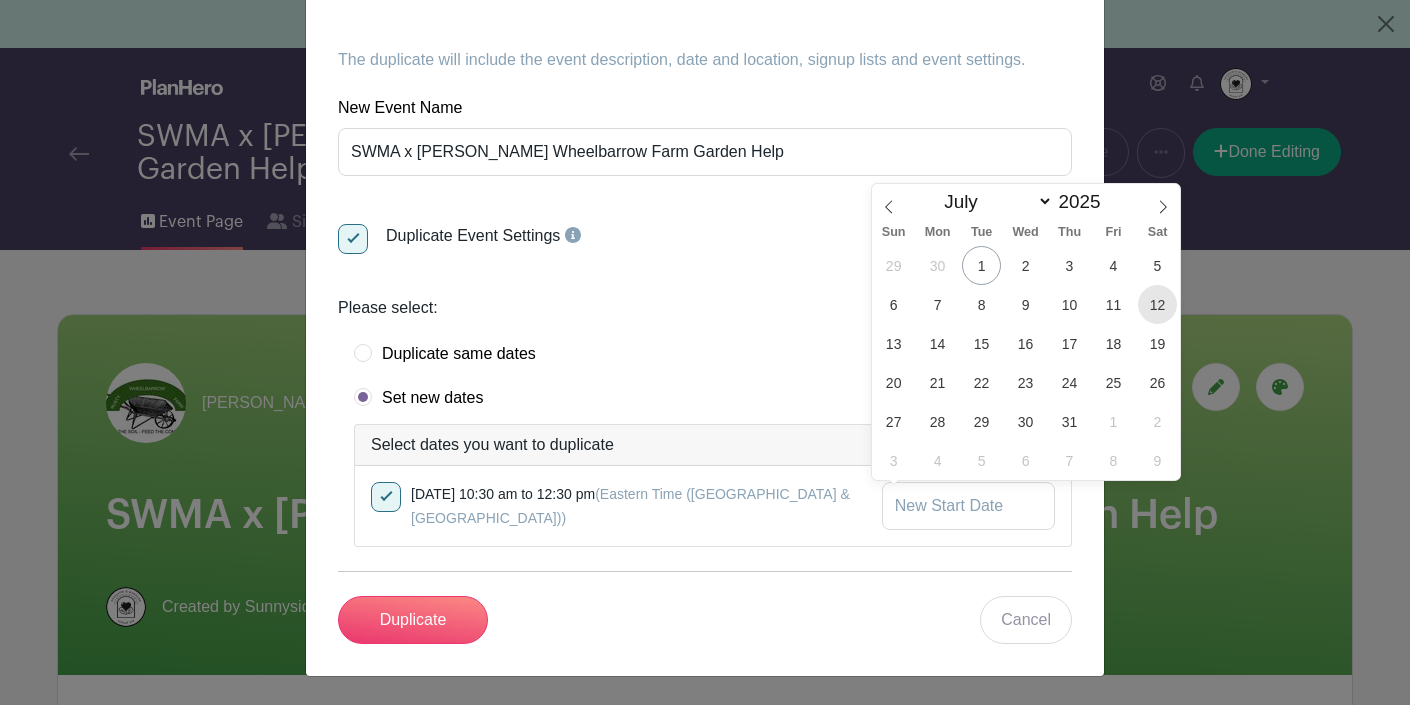 scroll, scrollTop: 0, scrollLeft: 0, axis: both 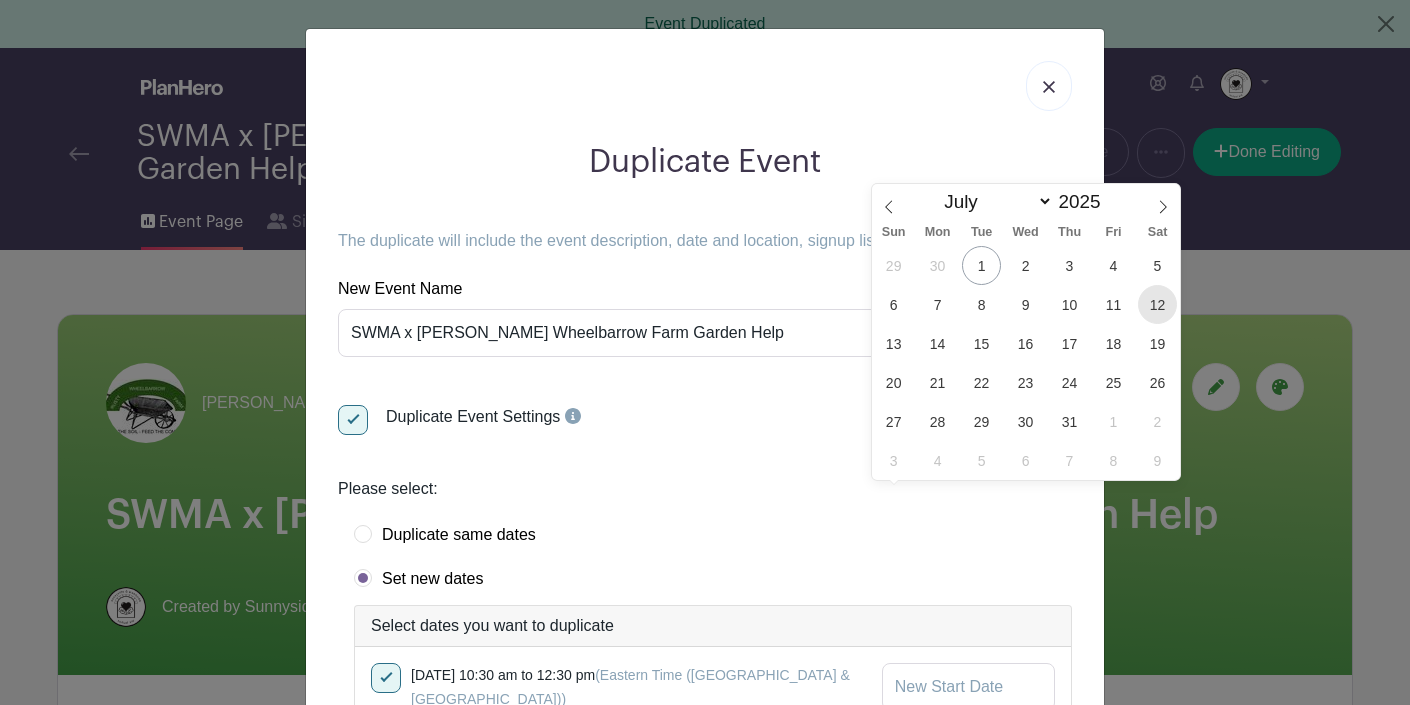 click on "12" at bounding box center [1157, 304] 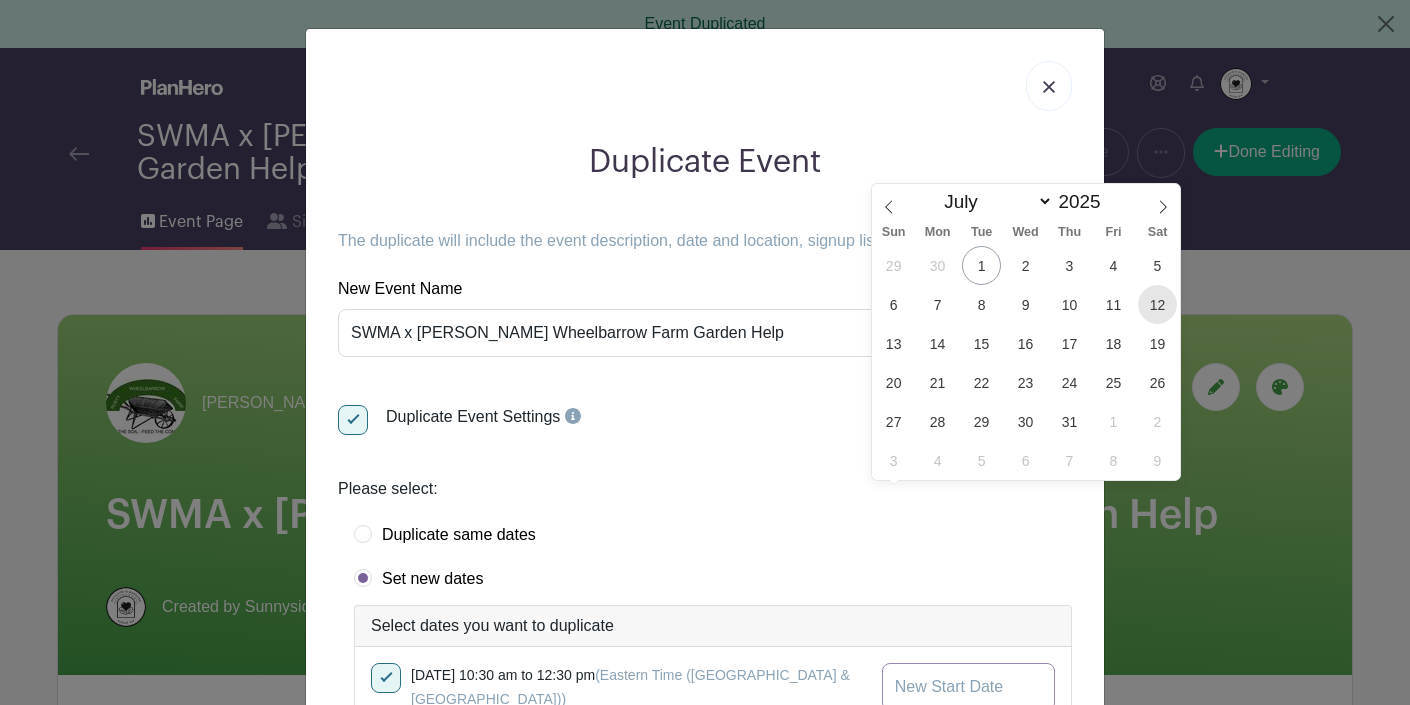 type on "Jul 12 2025" 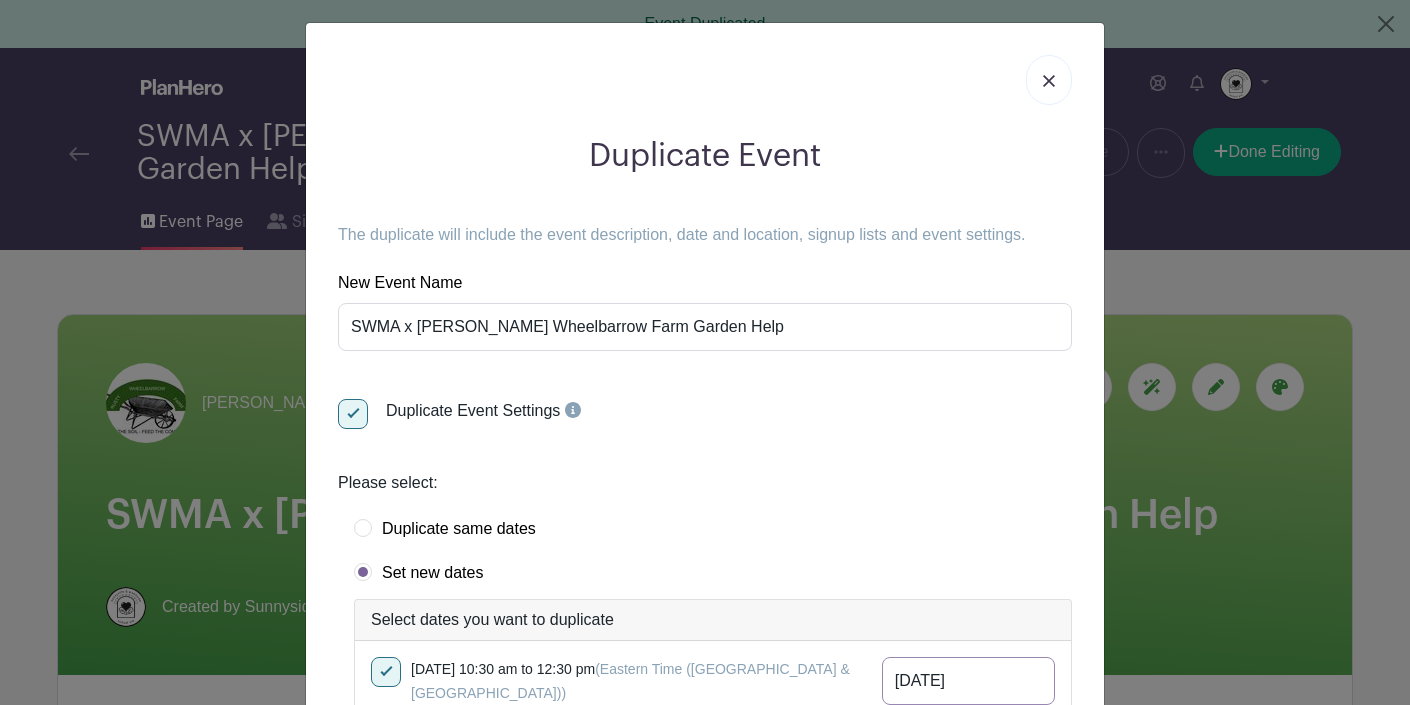 scroll, scrollTop: 181, scrollLeft: 0, axis: vertical 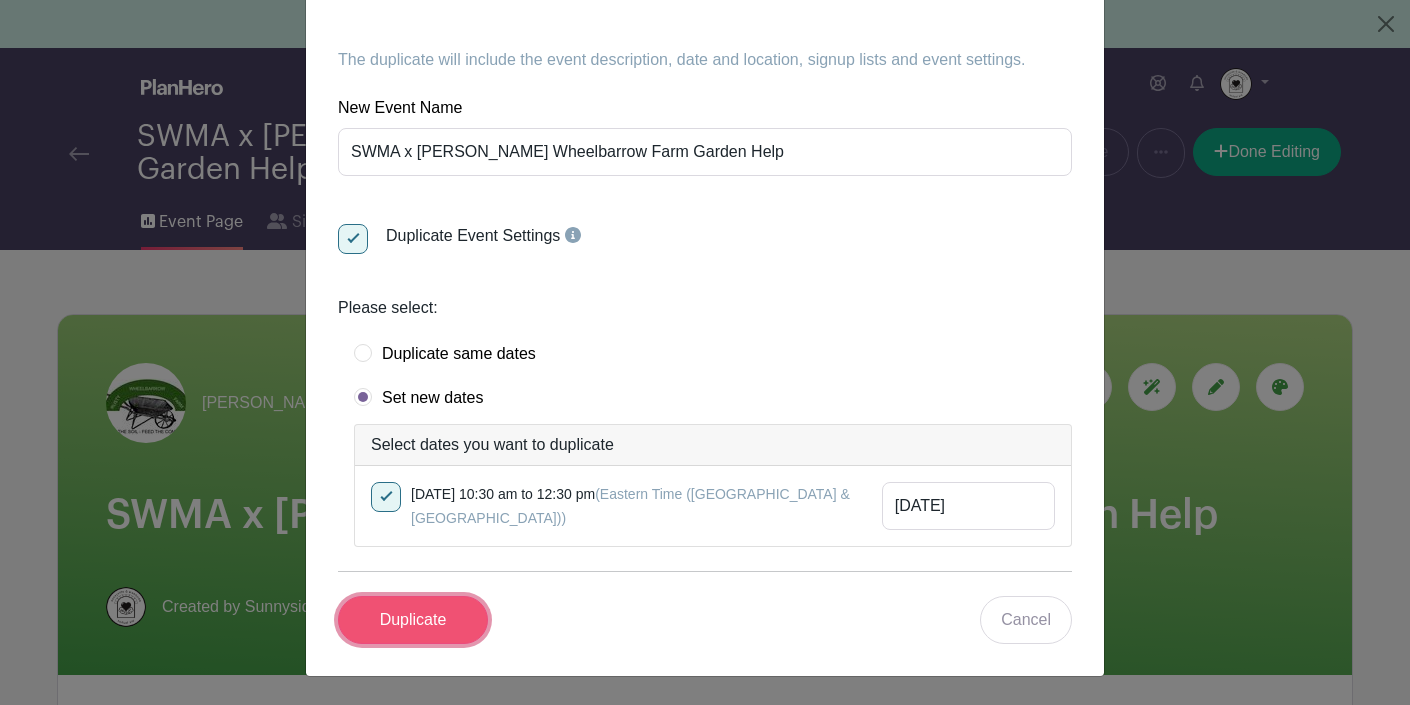 click on "Duplicate" at bounding box center (413, 620) 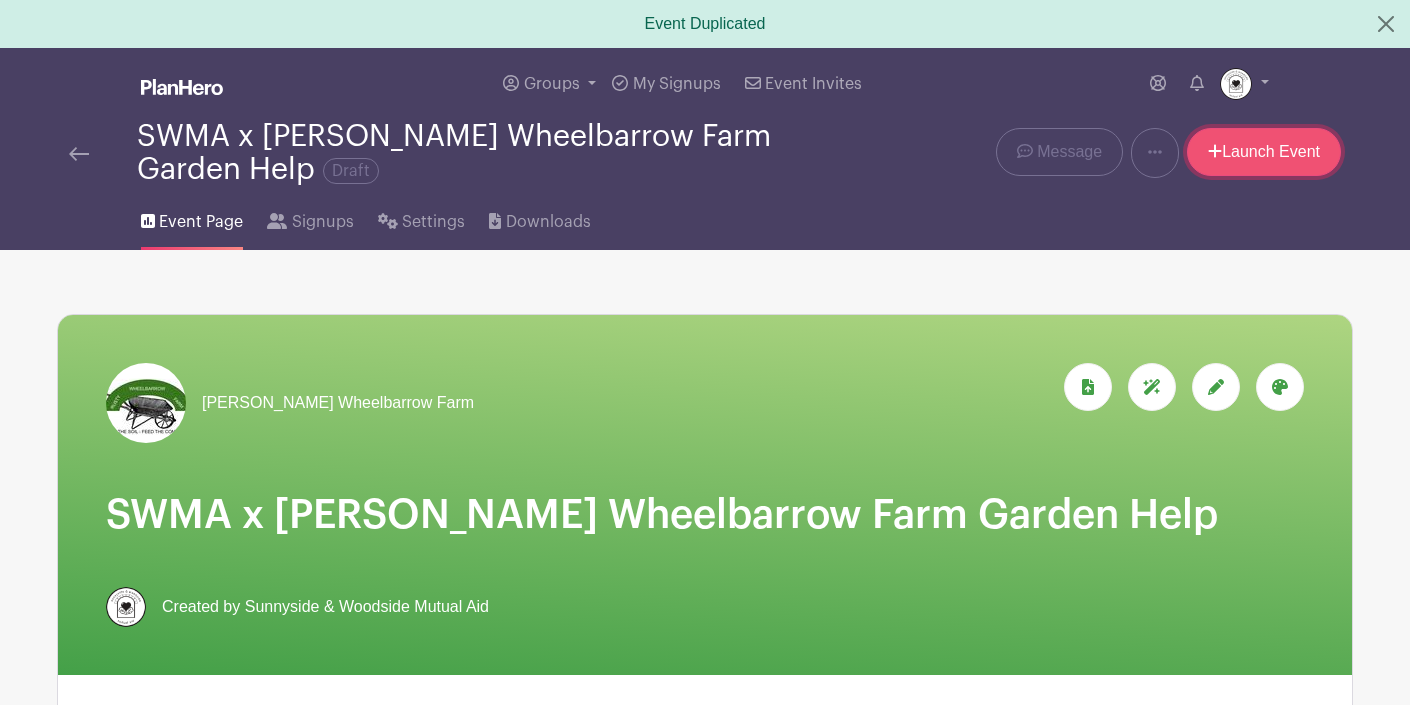 click on "Launch Event" at bounding box center [1264, 152] 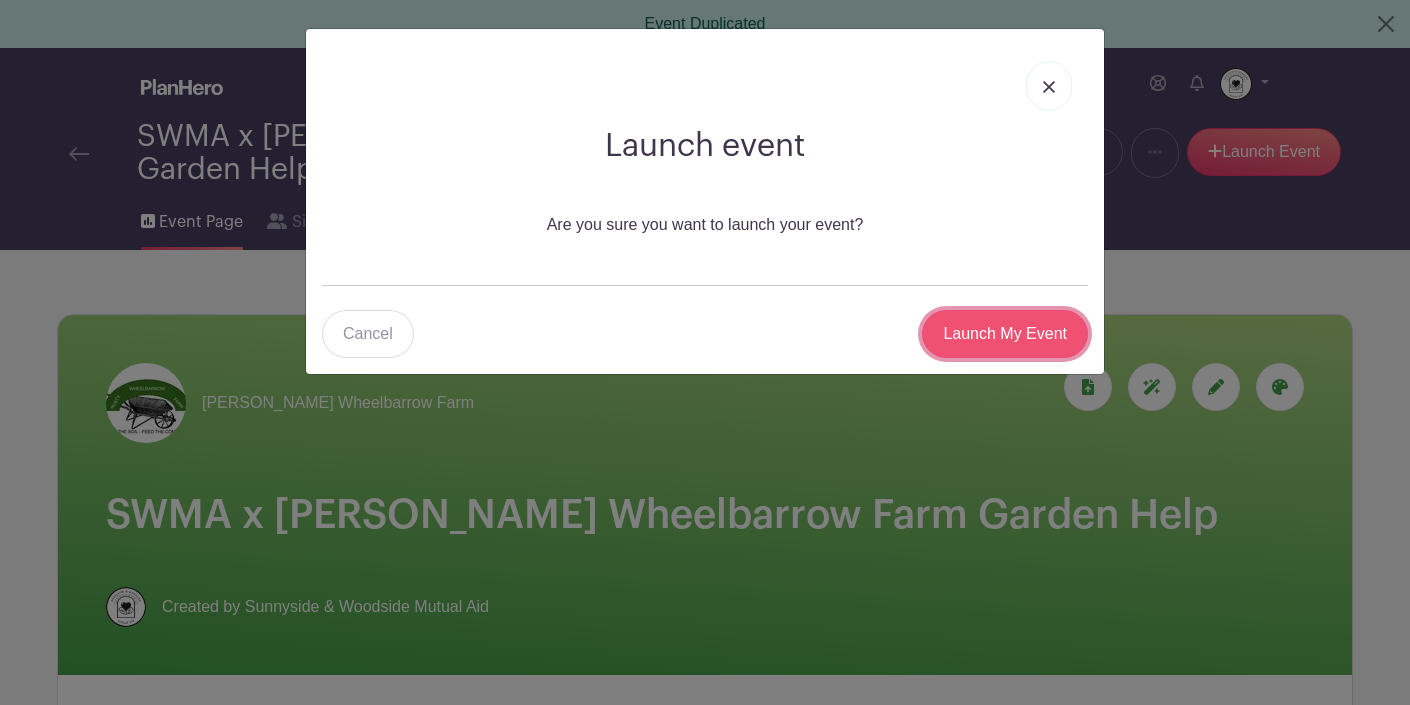 click on "Launch My Event" at bounding box center (1005, 334) 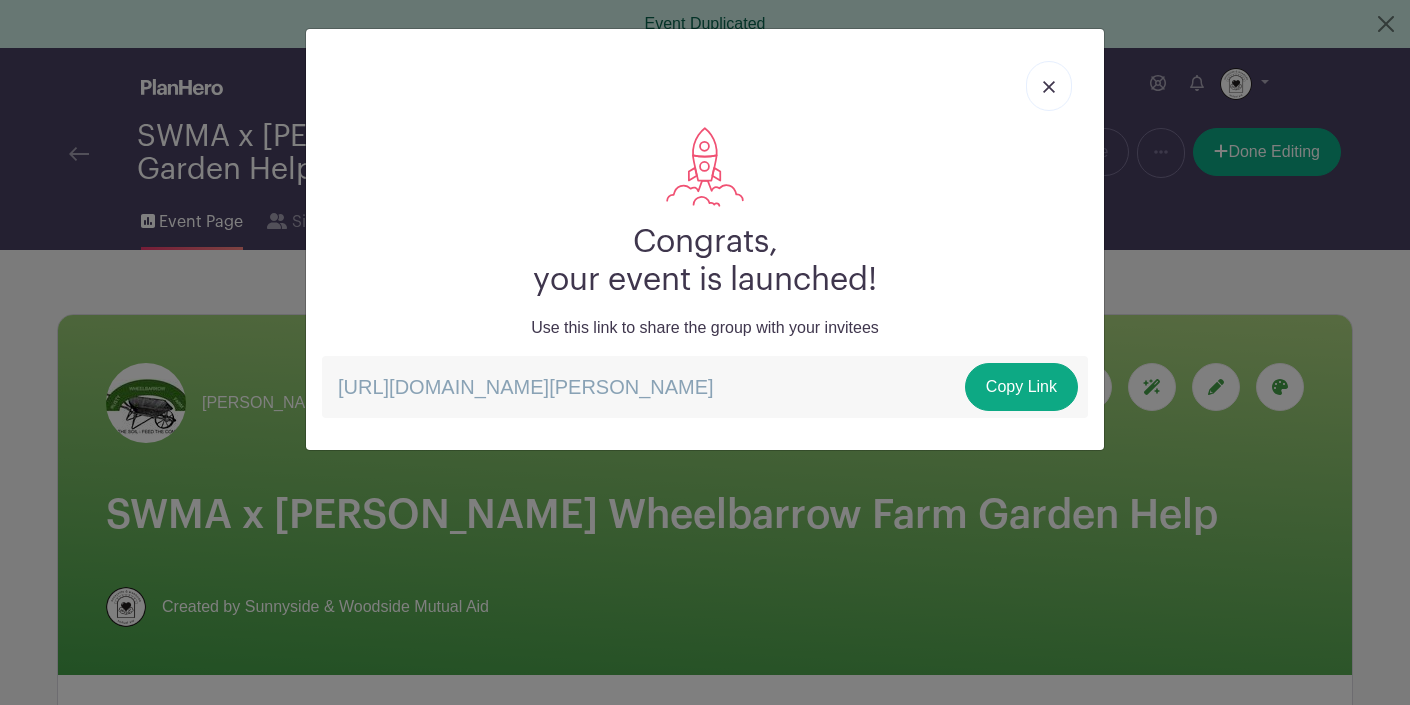click at bounding box center (1049, 87) 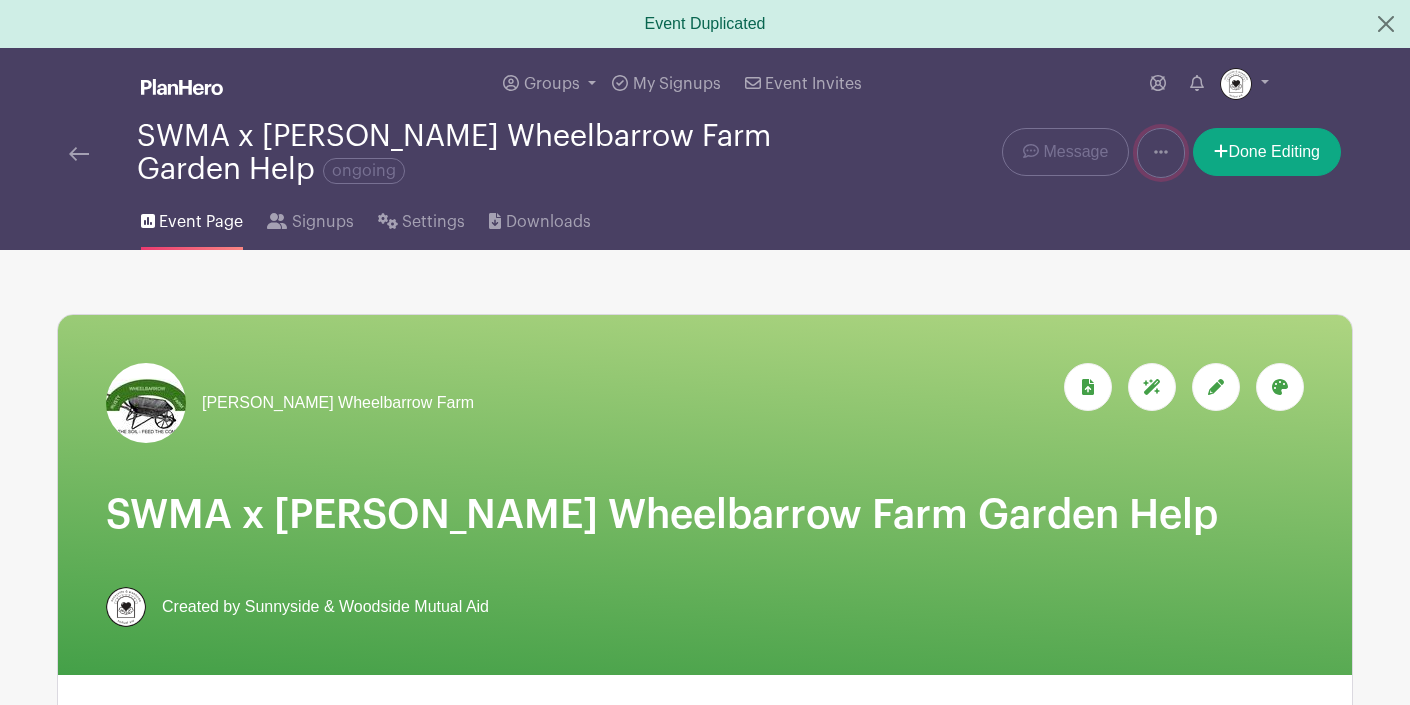 click 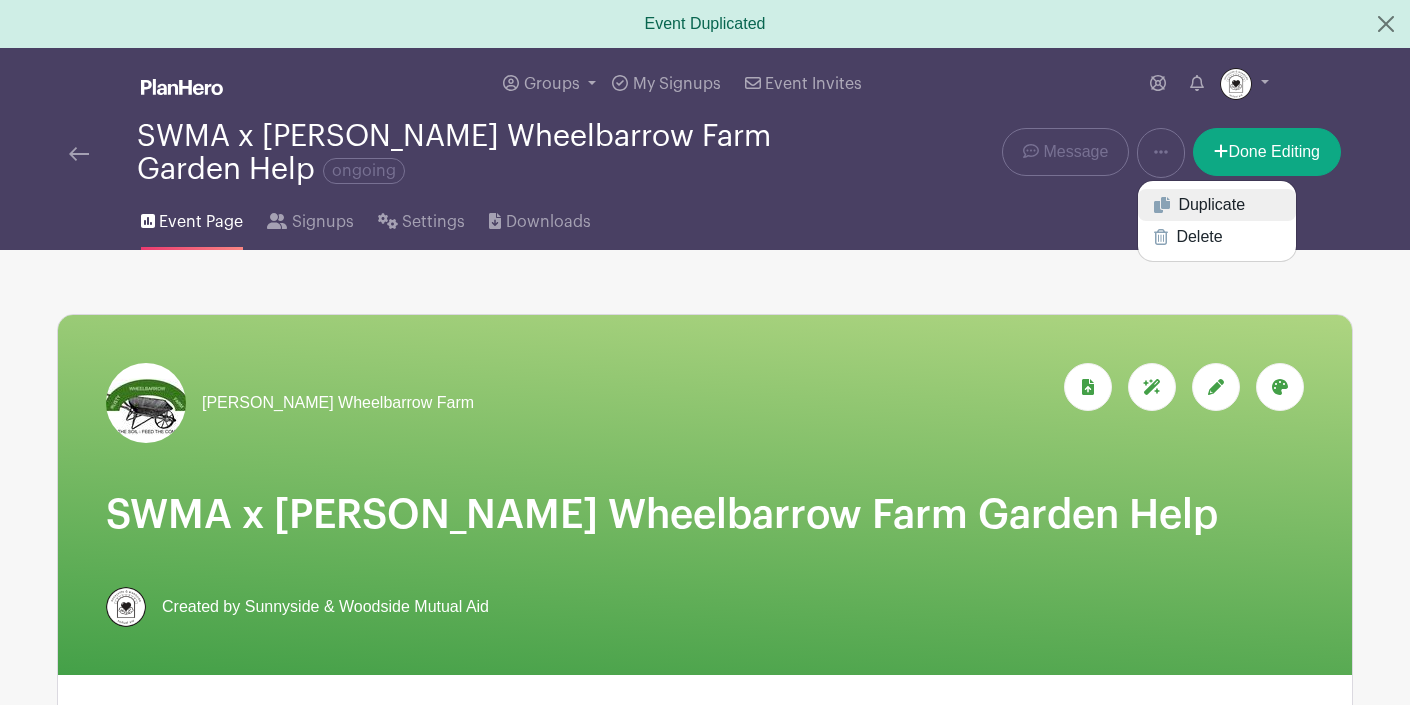 click on "Duplicate" at bounding box center (1217, 205) 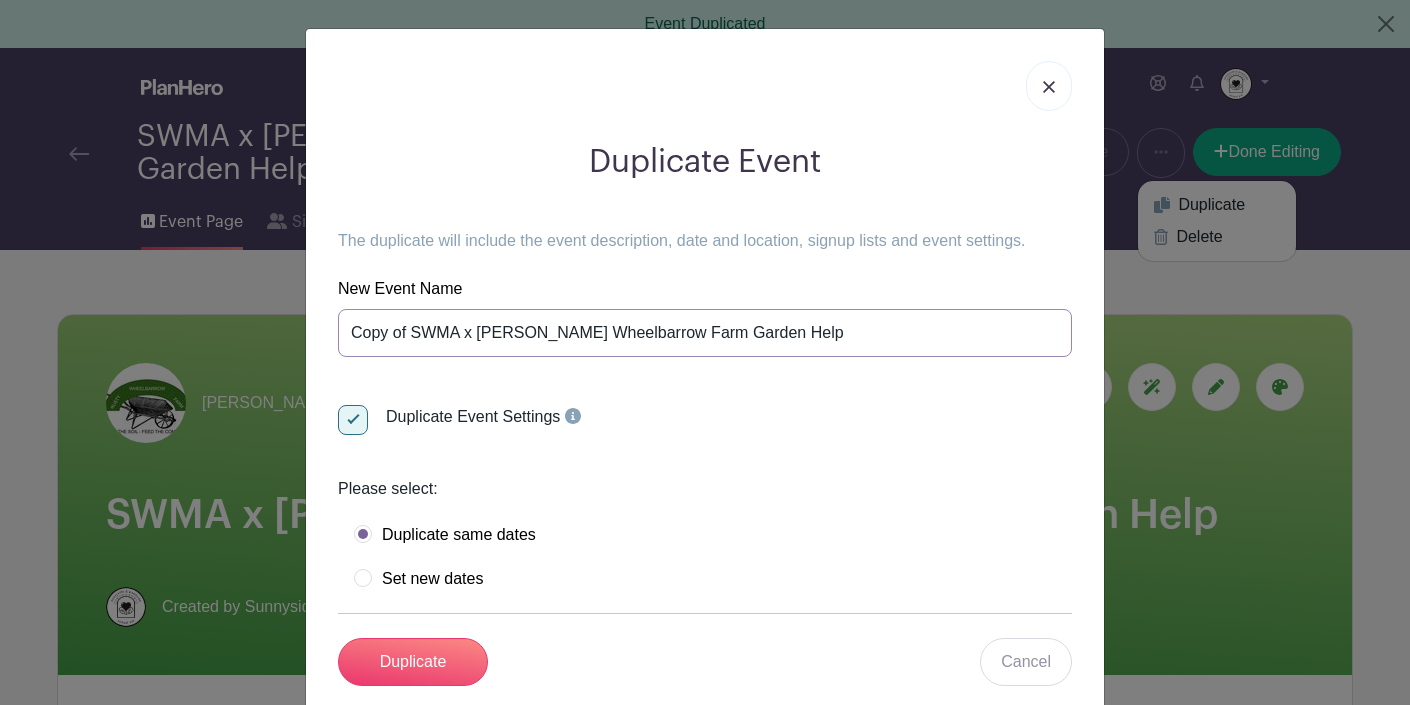drag, startPoint x: 413, startPoint y: 330, endPoint x: 348, endPoint y: 320, distance: 65.76473 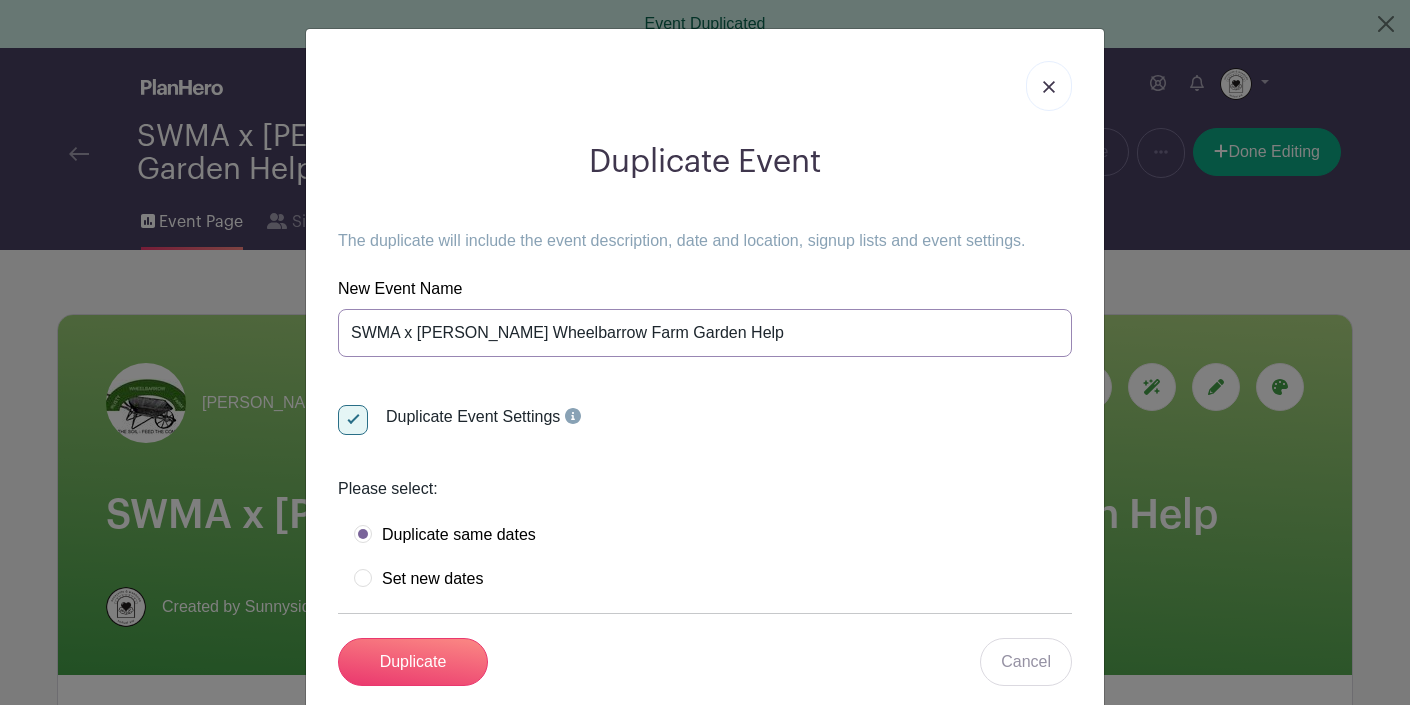 type on "SWMA x Rusty Wheelbarrow Farm Garden Help" 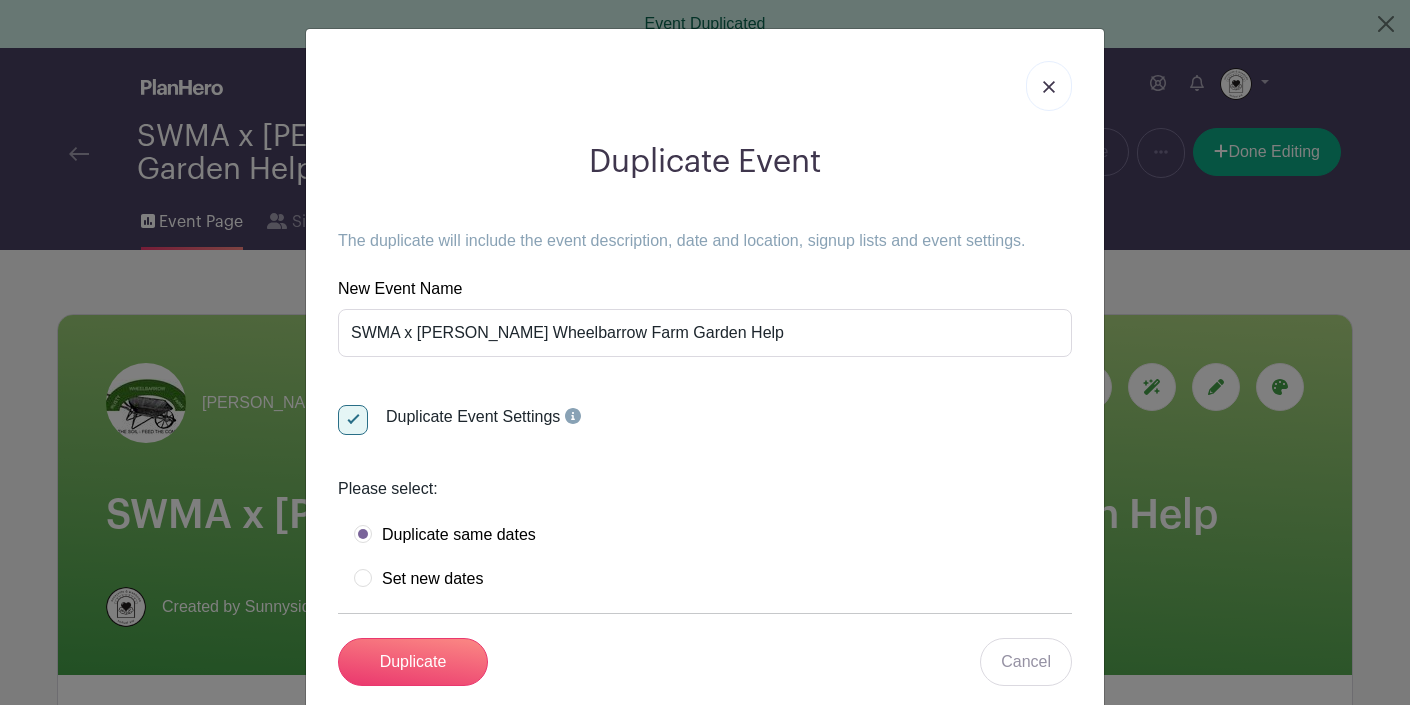 click on "Set new dates" at bounding box center (418, 579) 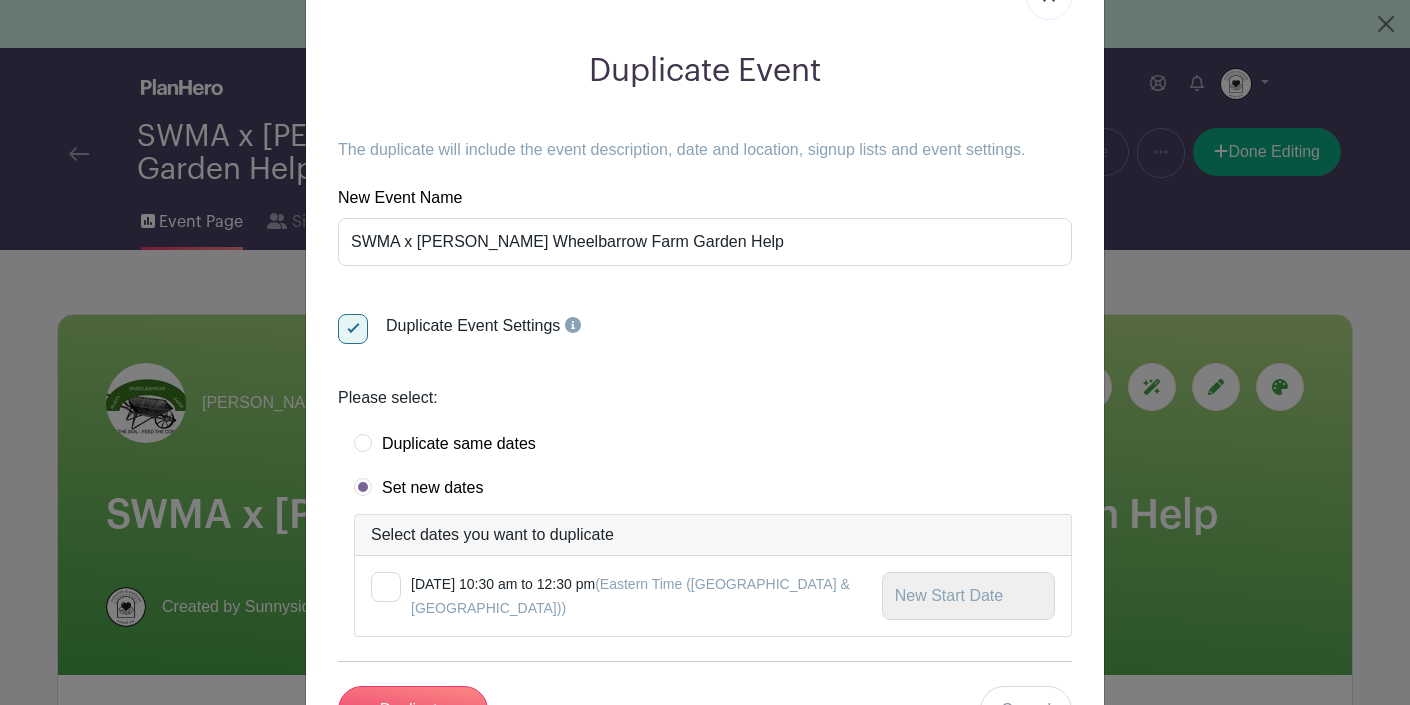 scroll, scrollTop: 181, scrollLeft: 0, axis: vertical 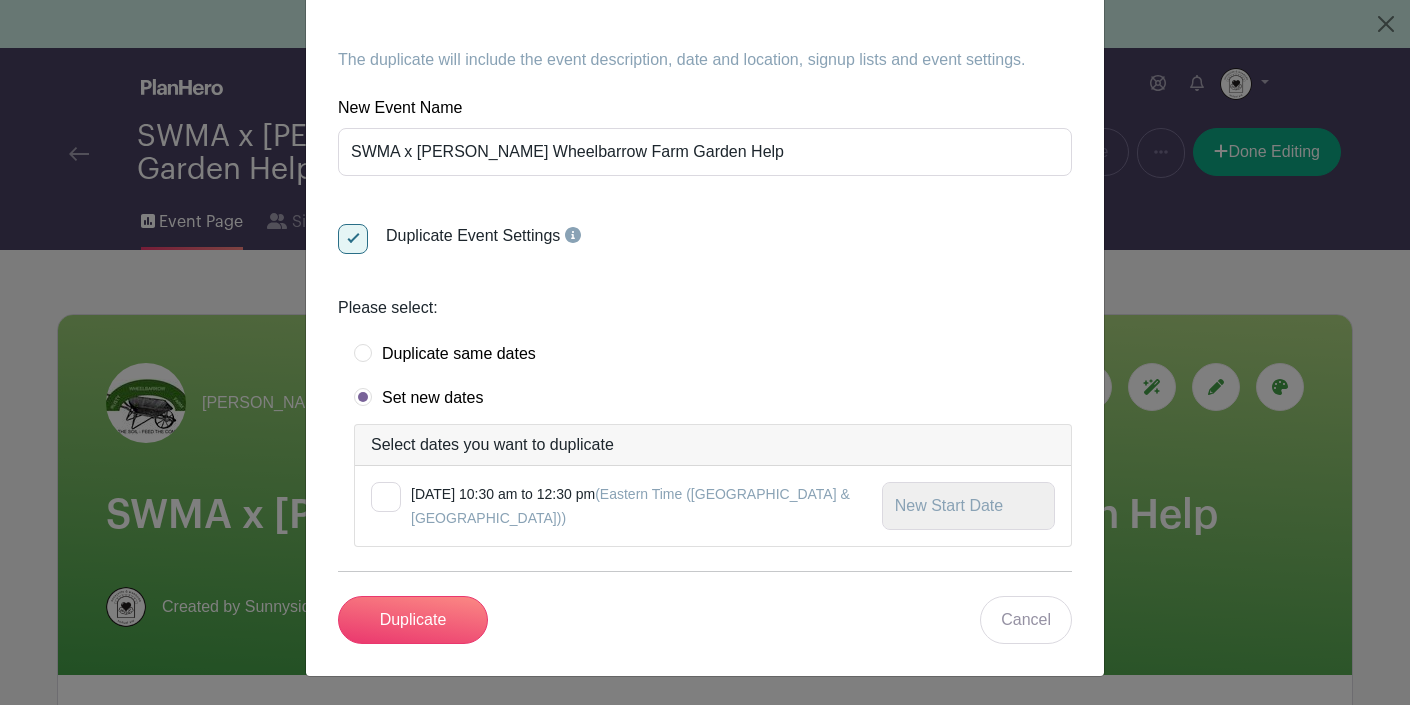 click on "Saturday, July 12, 2025 at 10:30 am to 12:30 pm  (Eastern Time (US & Canada))" at bounding box center [630, 506] 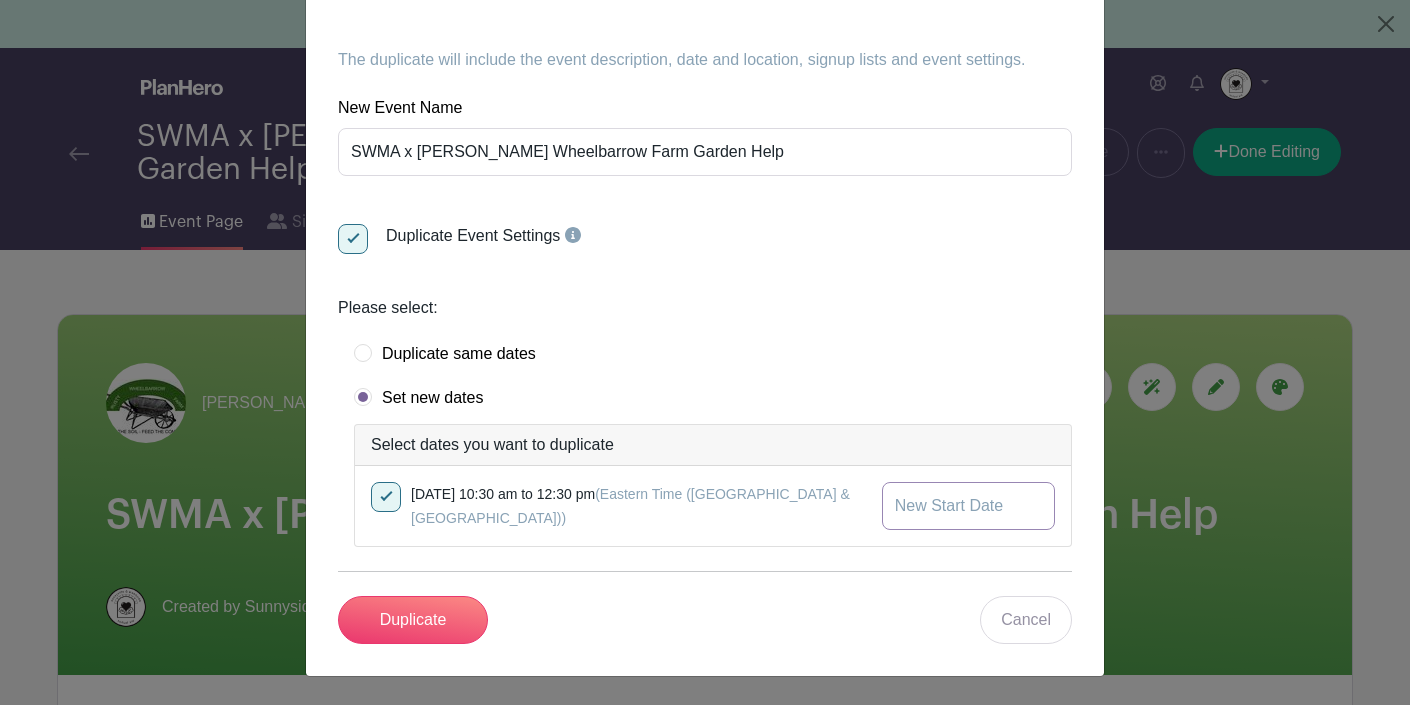 click at bounding box center (968, 506) 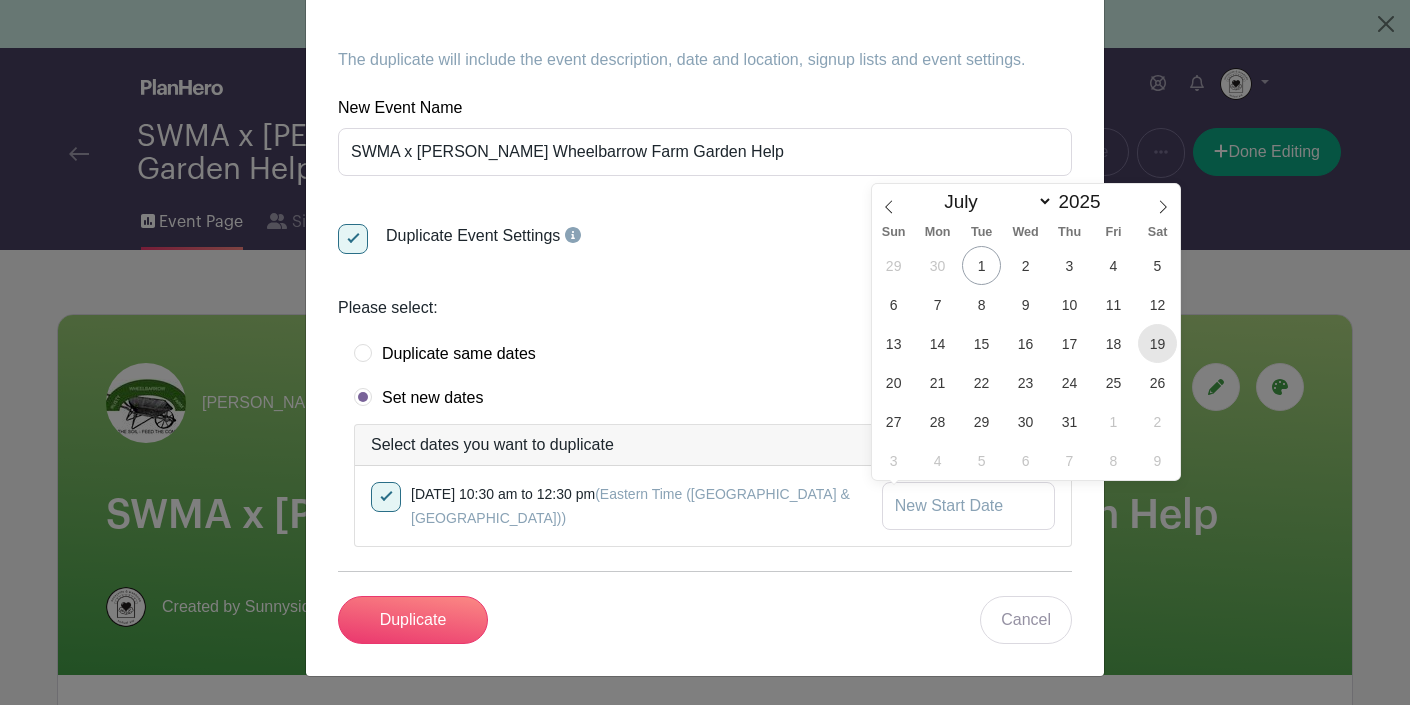 scroll, scrollTop: 0, scrollLeft: 0, axis: both 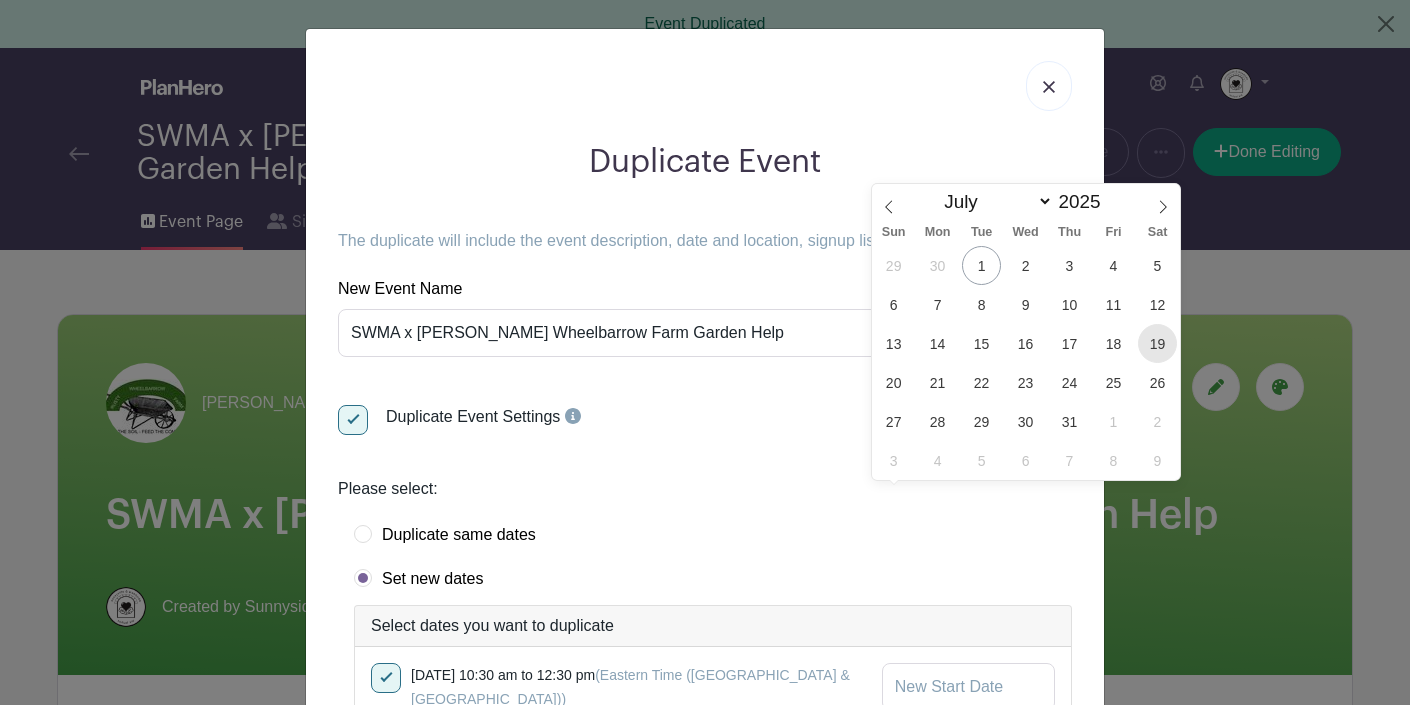 click on "19" at bounding box center [1157, 343] 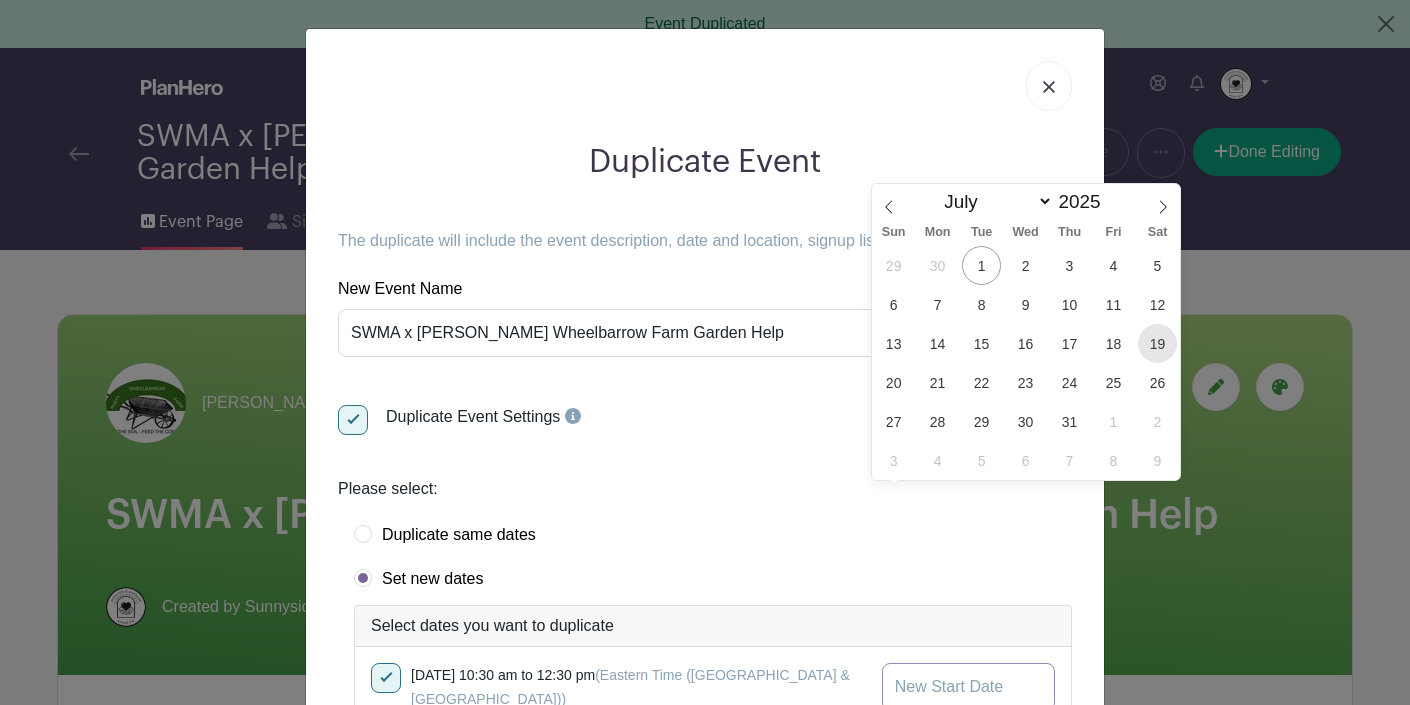 type on "Jul 19 2025" 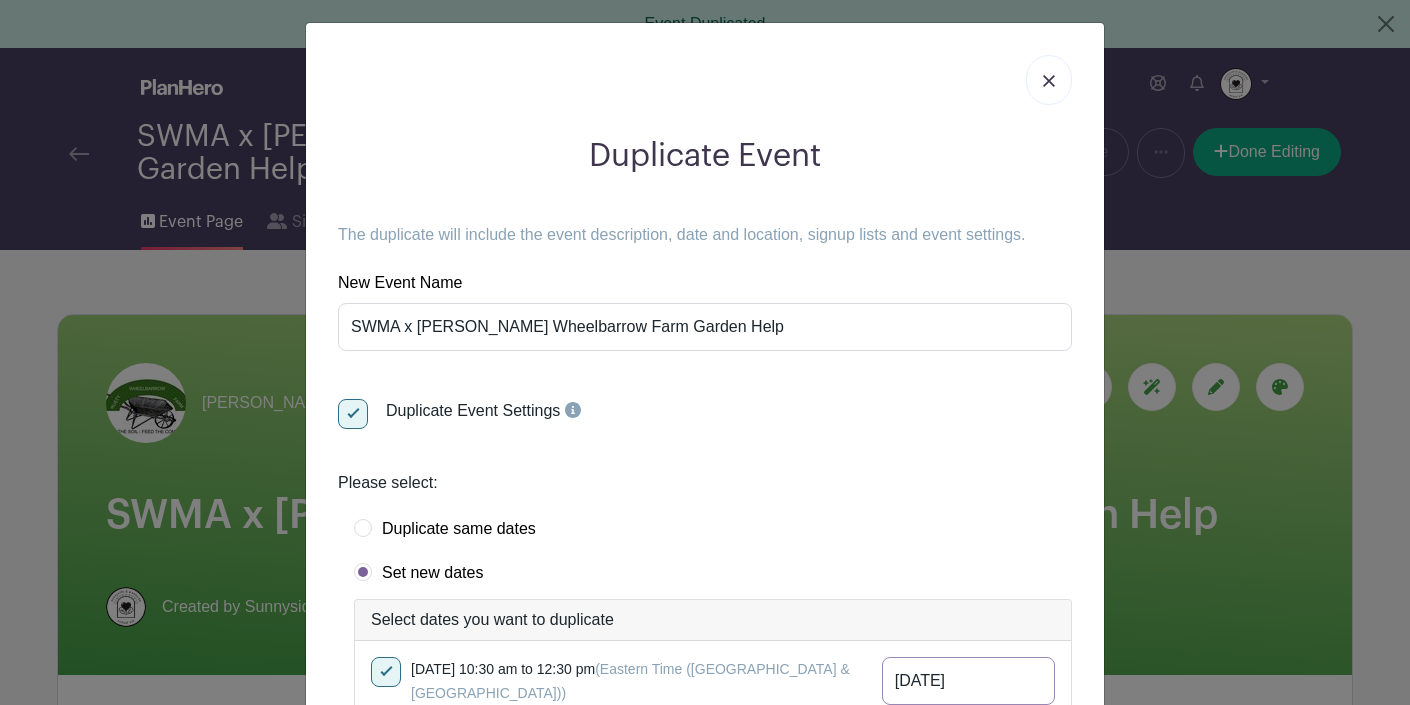 scroll, scrollTop: 181, scrollLeft: 0, axis: vertical 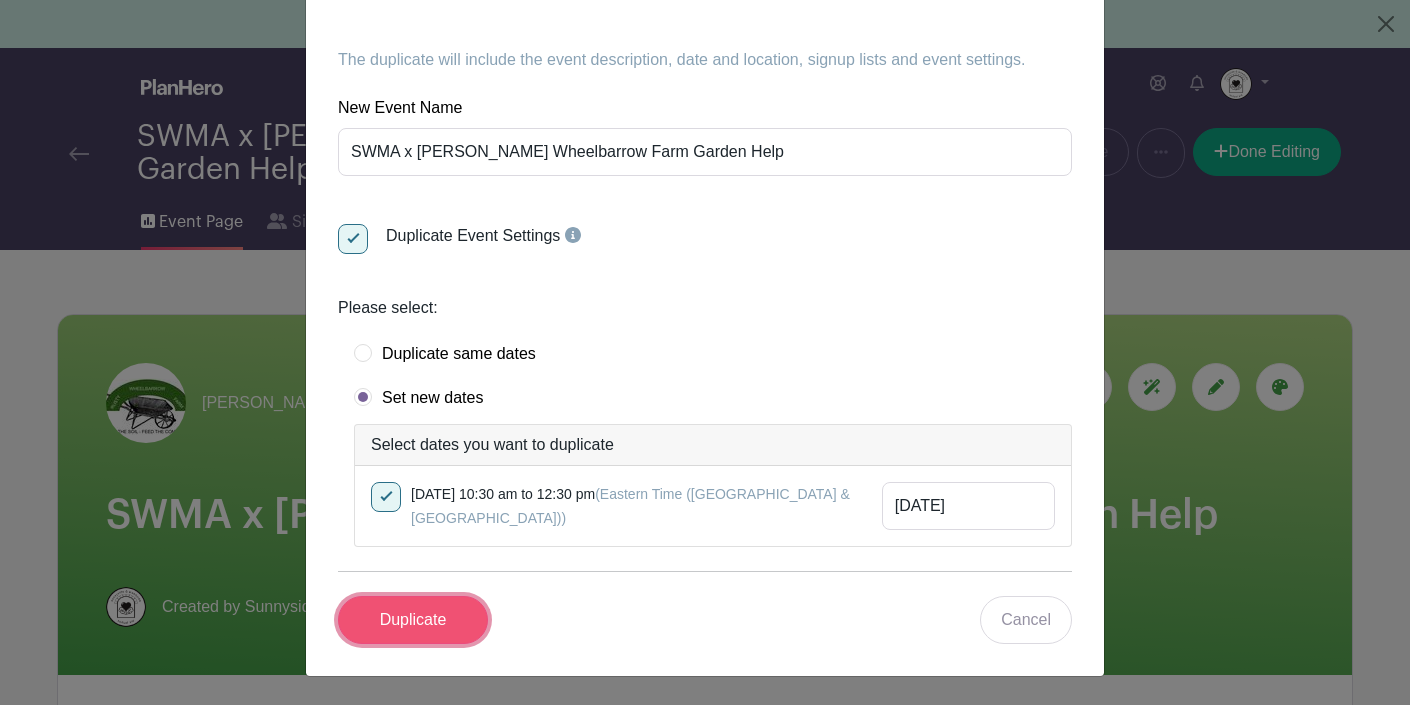click on "Duplicate" at bounding box center (413, 620) 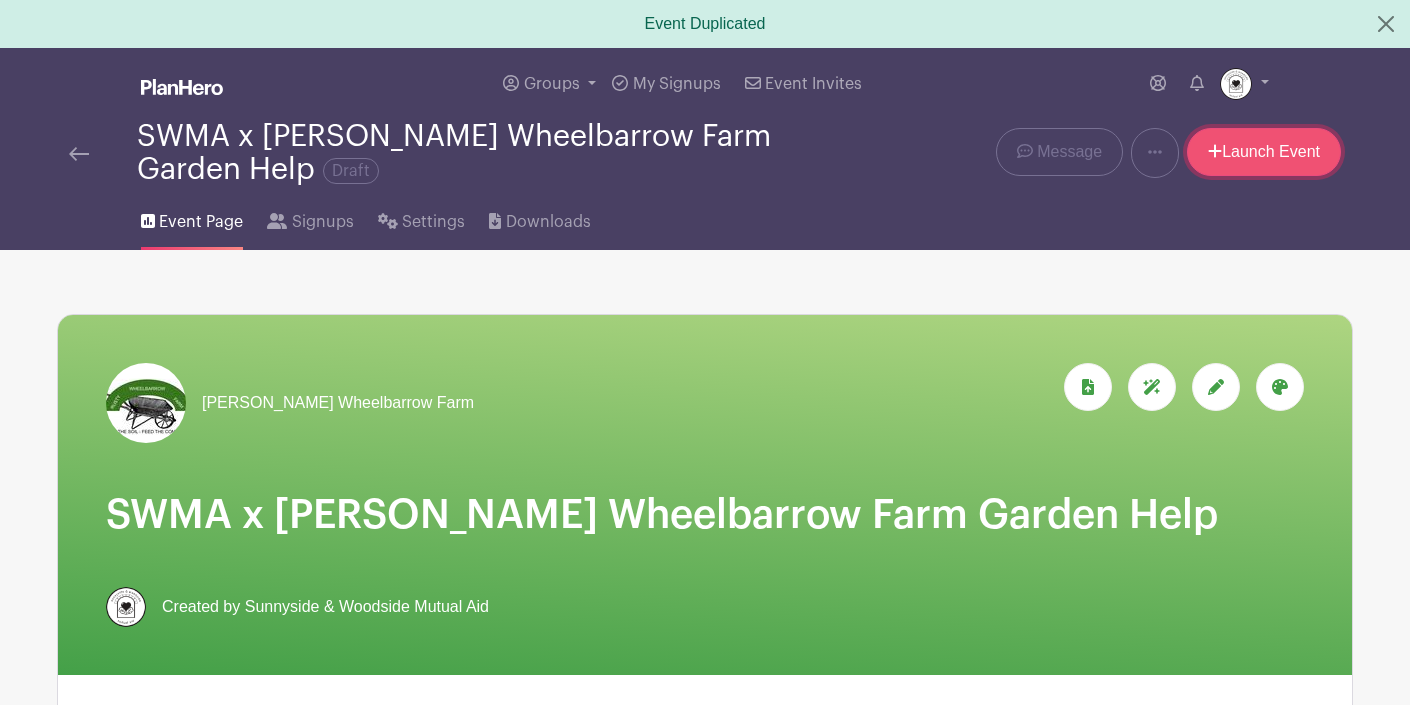 click on "Launch Event" at bounding box center [1264, 152] 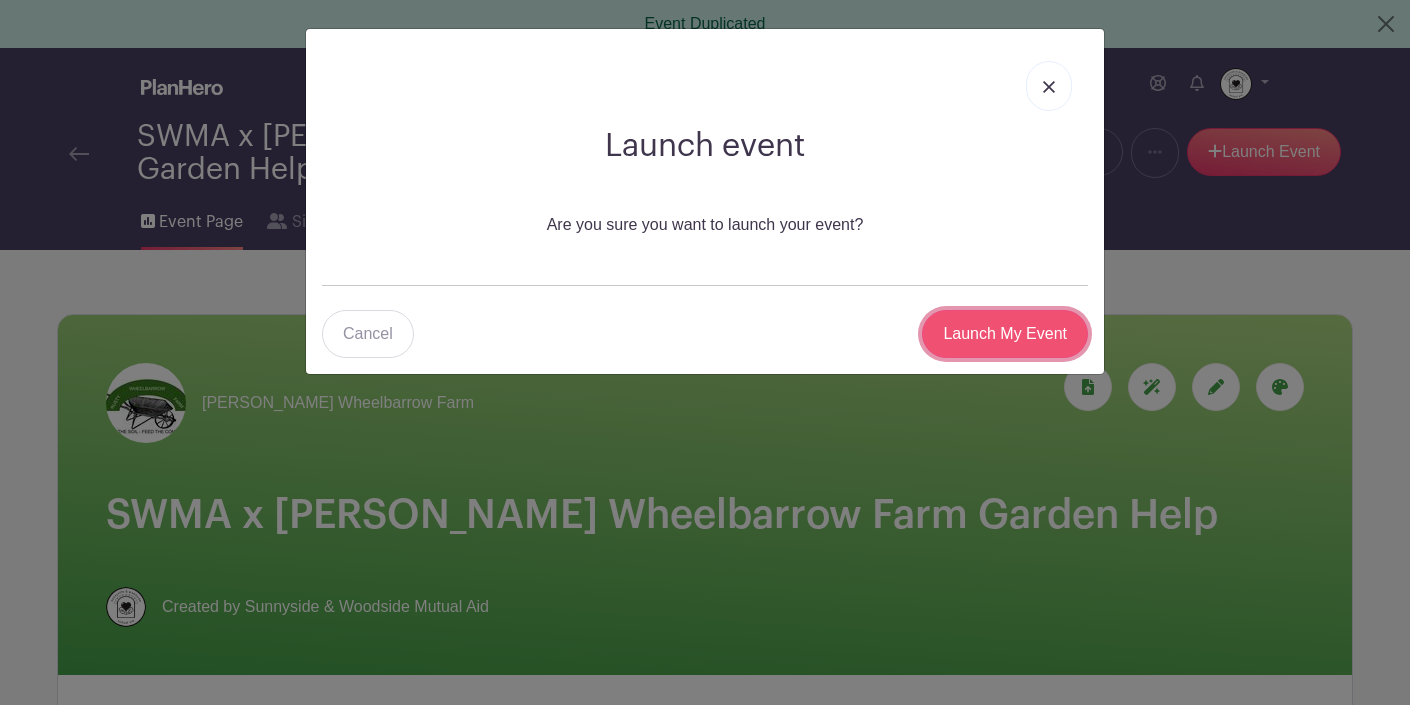 click on "Launch My Event" at bounding box center [1005, 334] 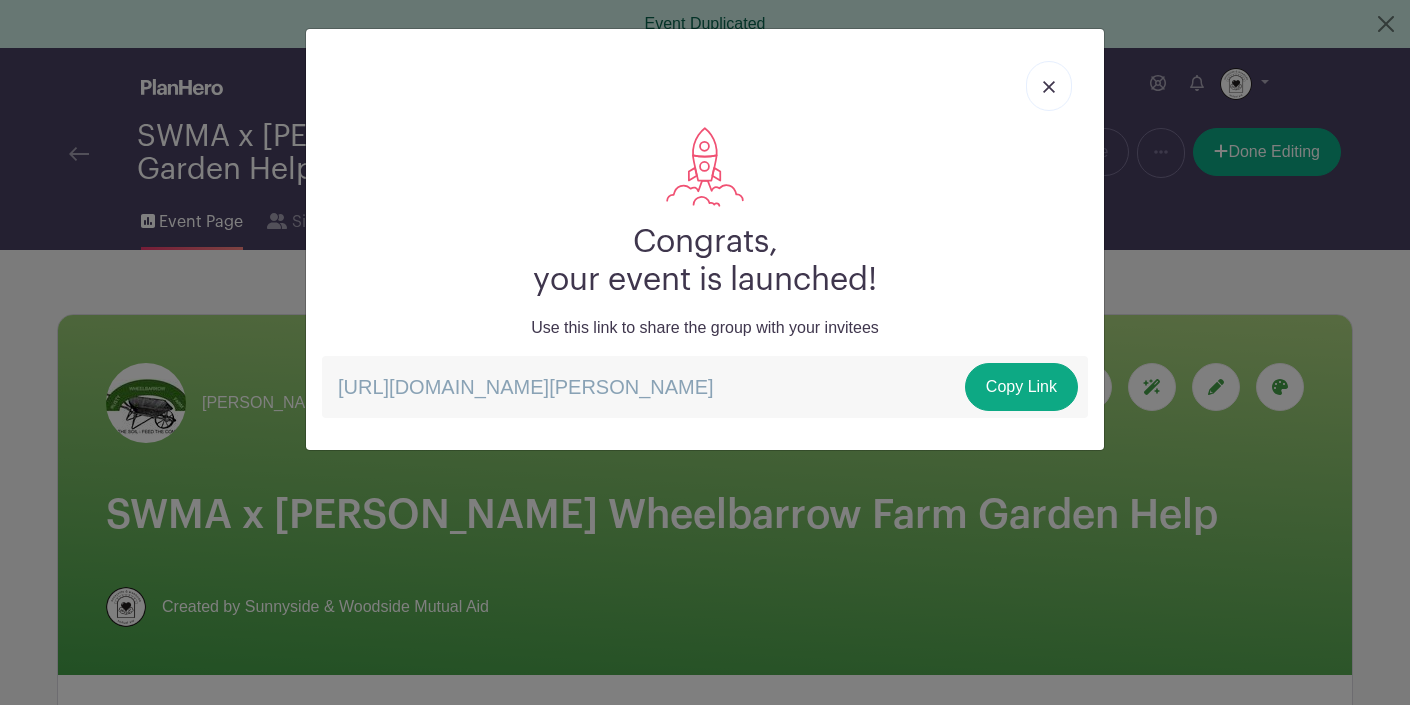 click at bounding box center (1049, 87) 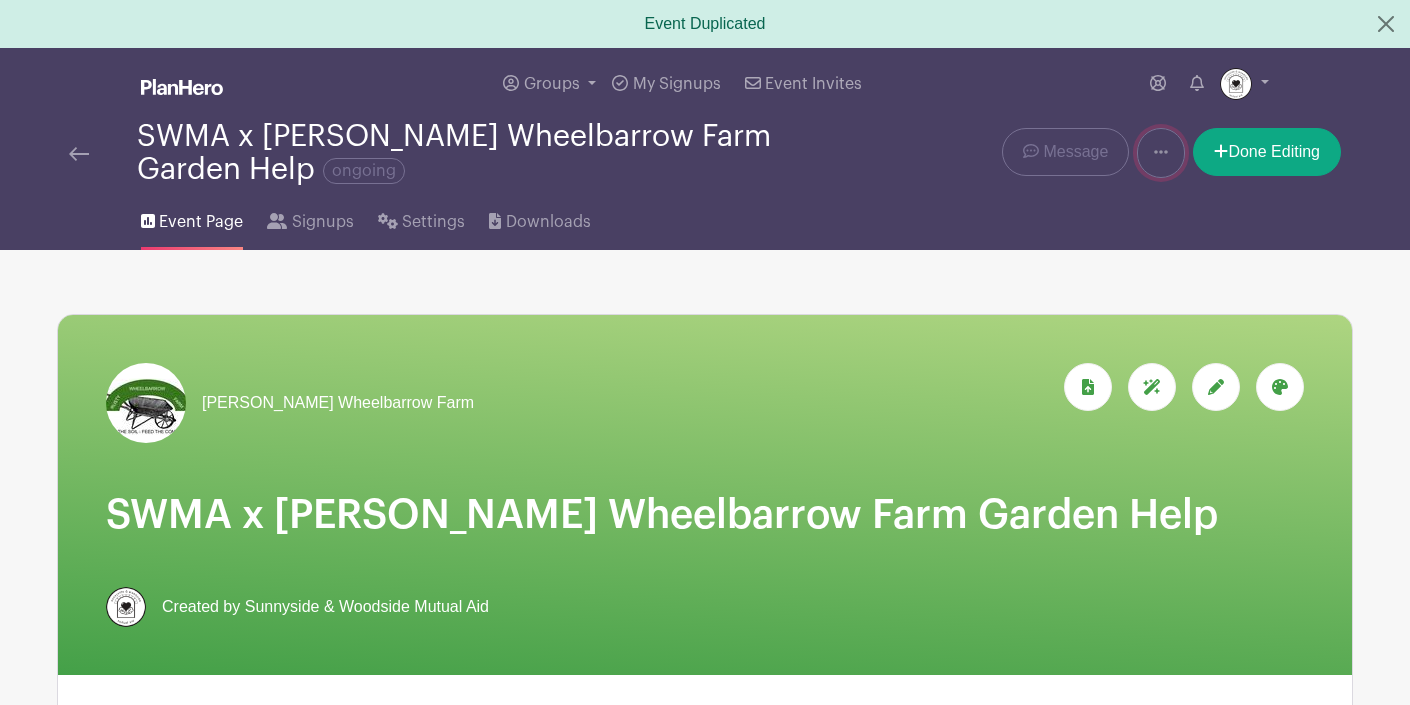 click 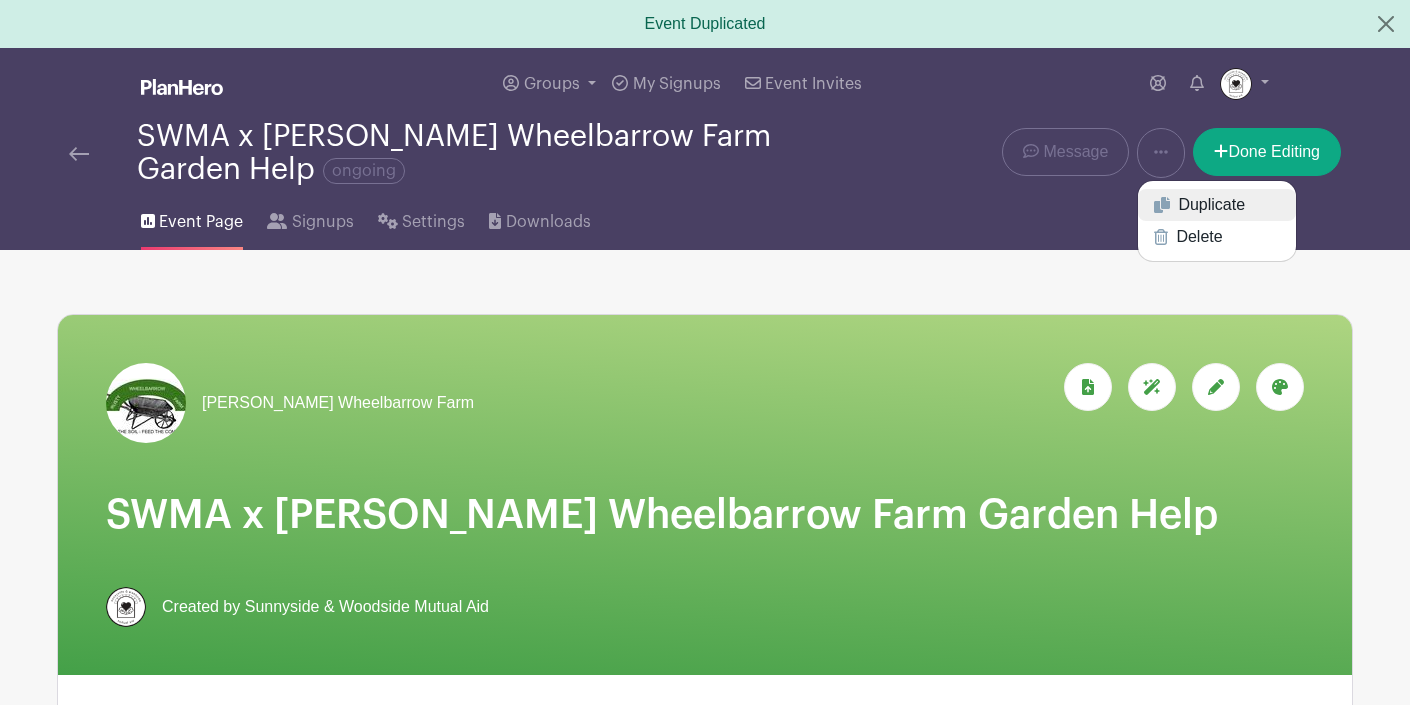 click on "Duplicate" at bounding box center (1217, 205) 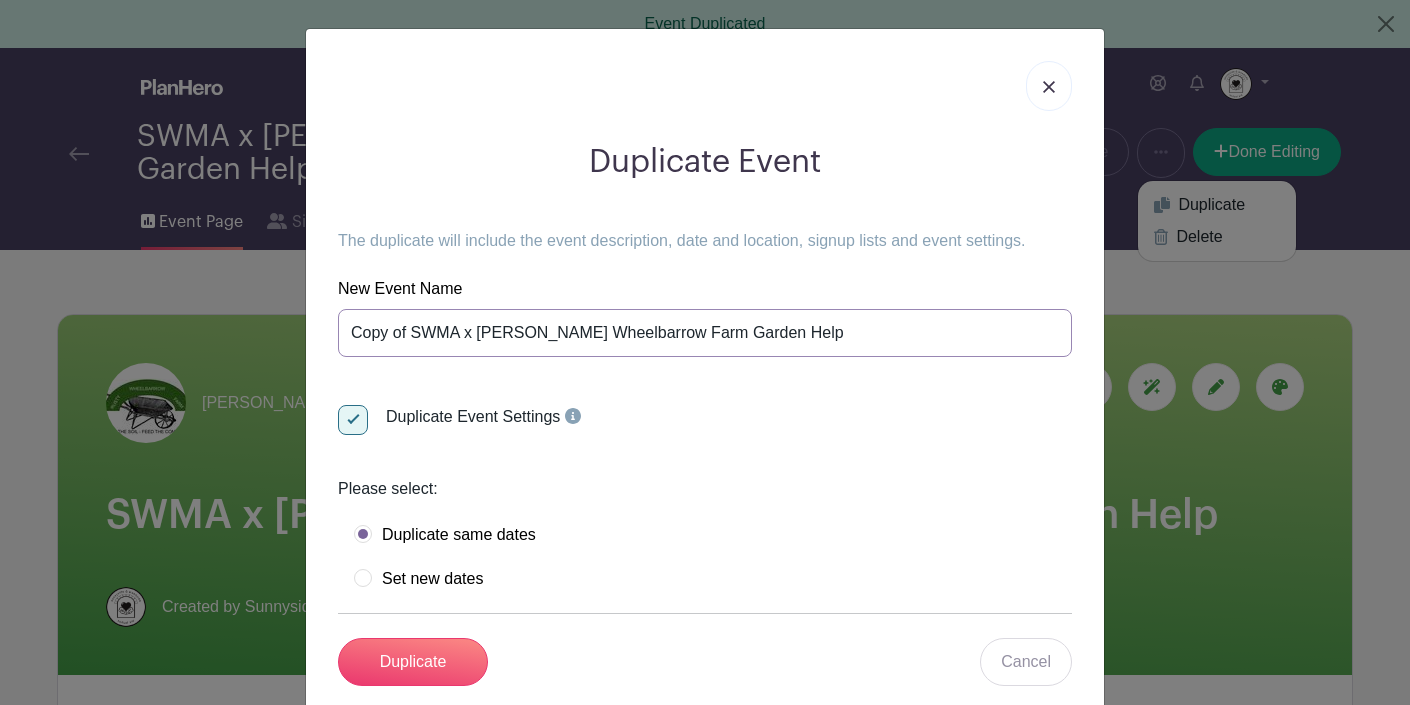 drag, startPoint x: 413, startPoint y: 336, endPoint x: 303, endPoint y: 300, distance: 115.74109 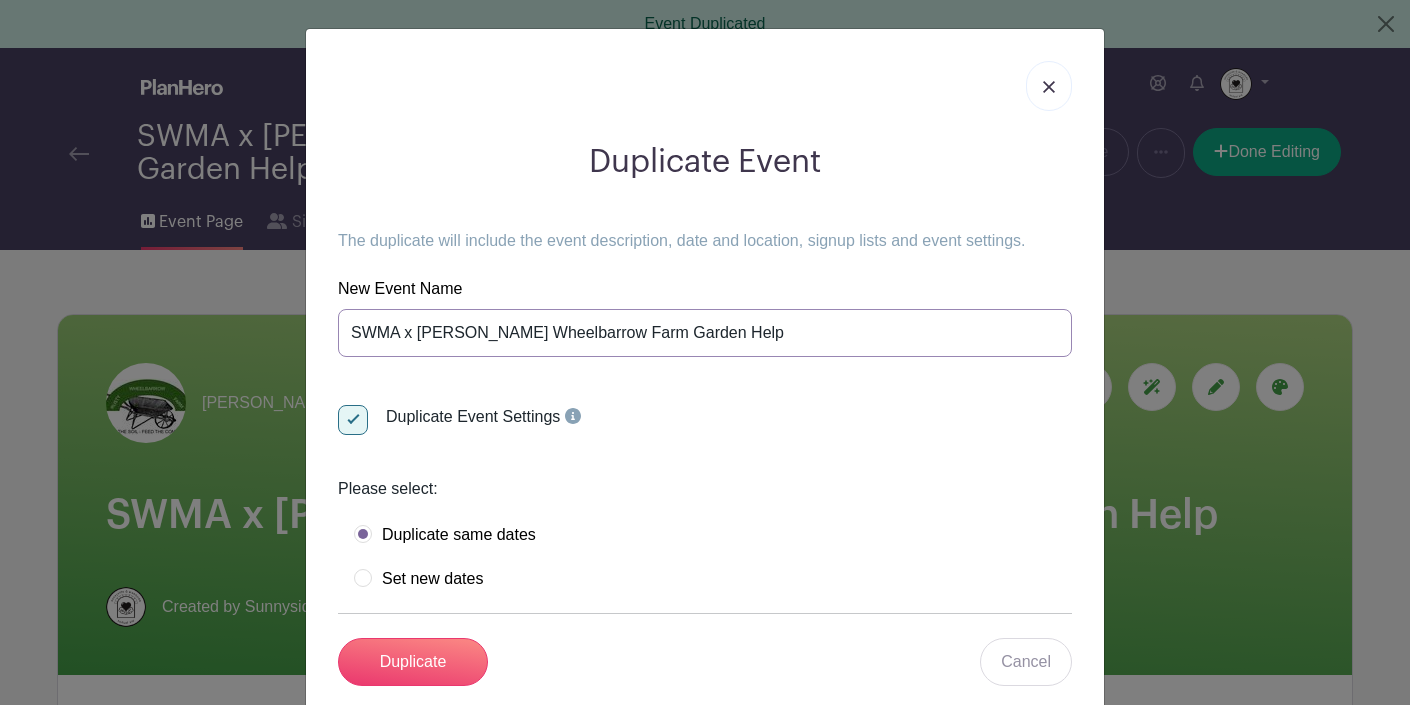 type on "SWMA x Rusty Wheelbarrow Farm Garden Help" 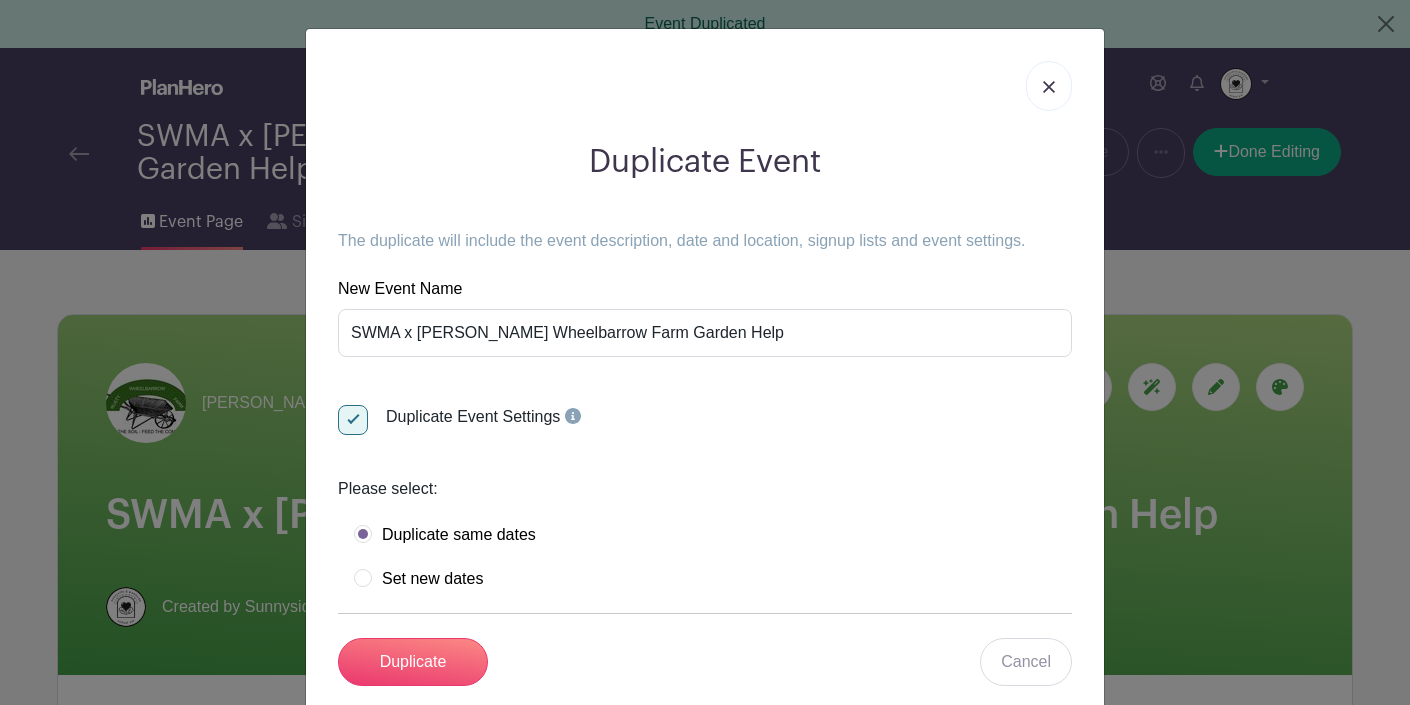 click on "Set new dates" at bounding box center (418, 579) 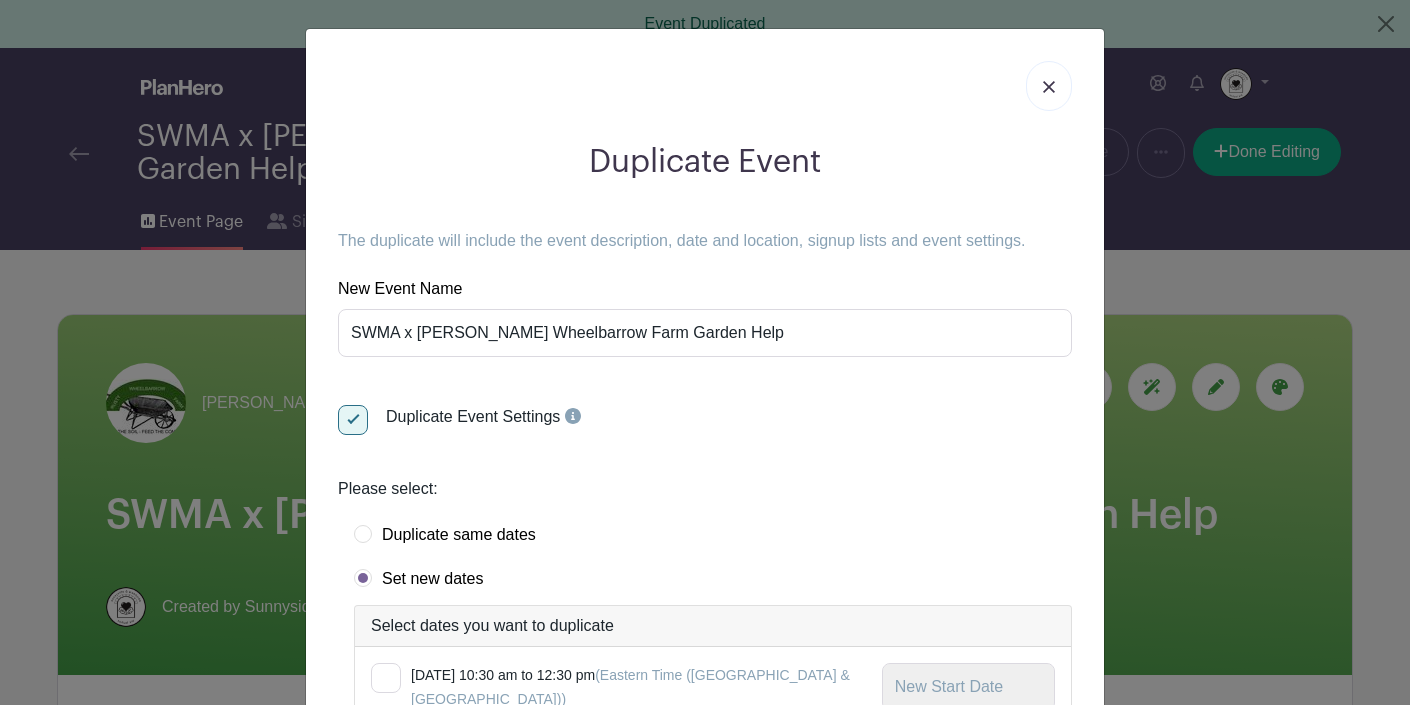 scroll, scrollTop: 181, scrollLeft: 0, axis: vertical 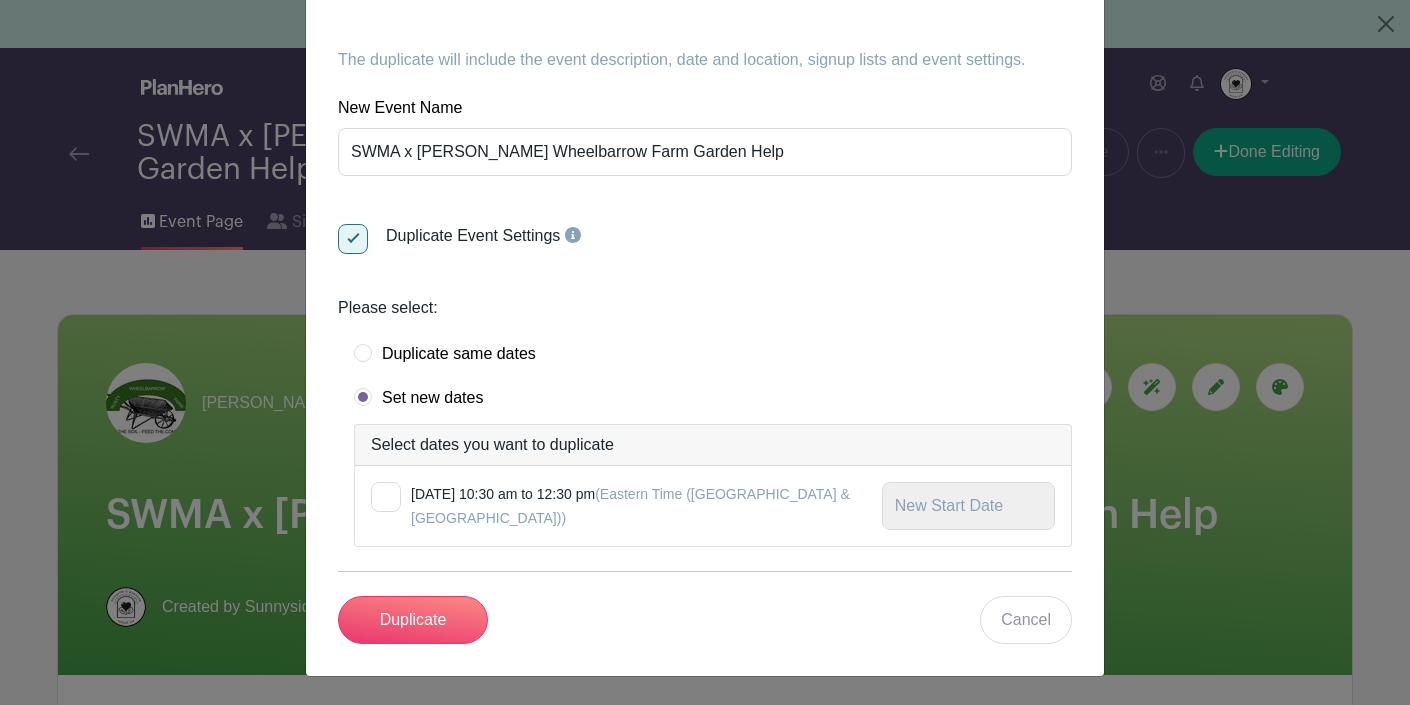 click on "Saturday, July 19, 2025 at 10:30 am to 12:30 pm  (Eastern Time (US & Canada))" at bounding box center (630, 506) 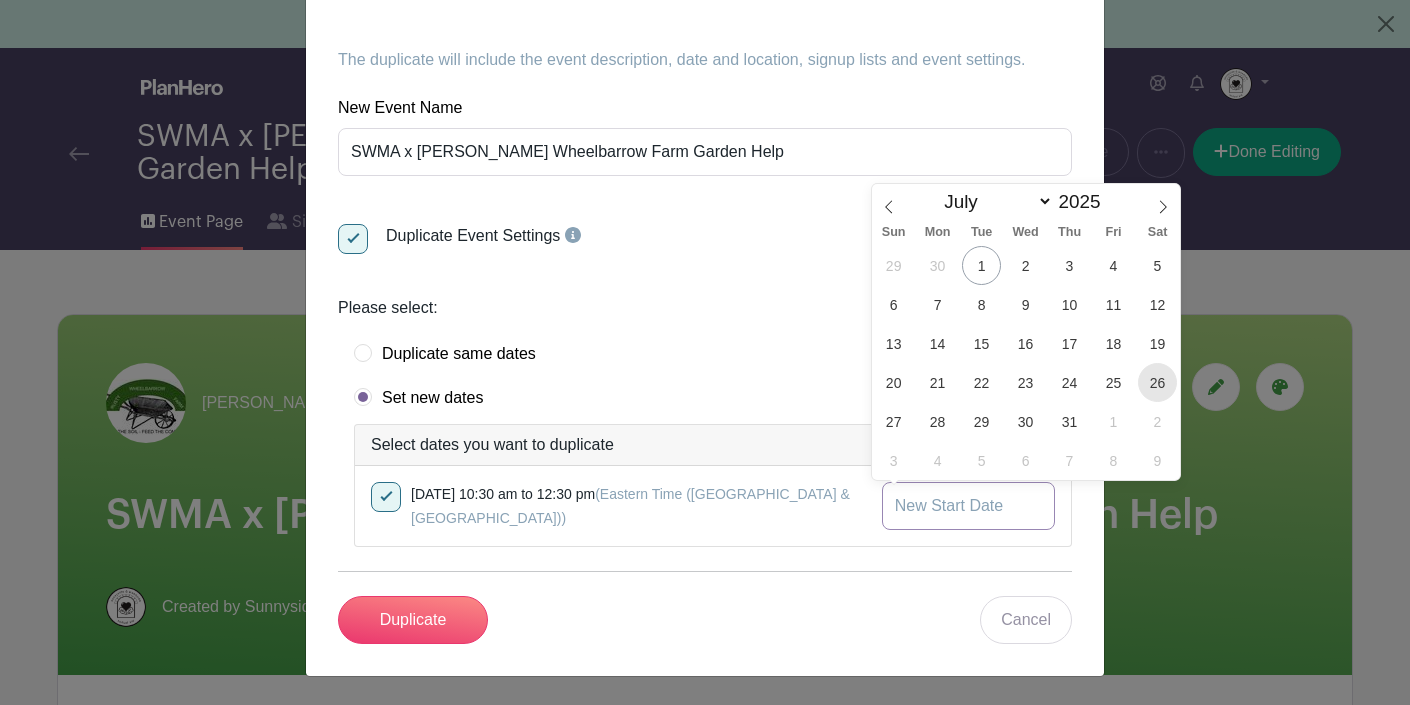 type on "Jul 26 2025" 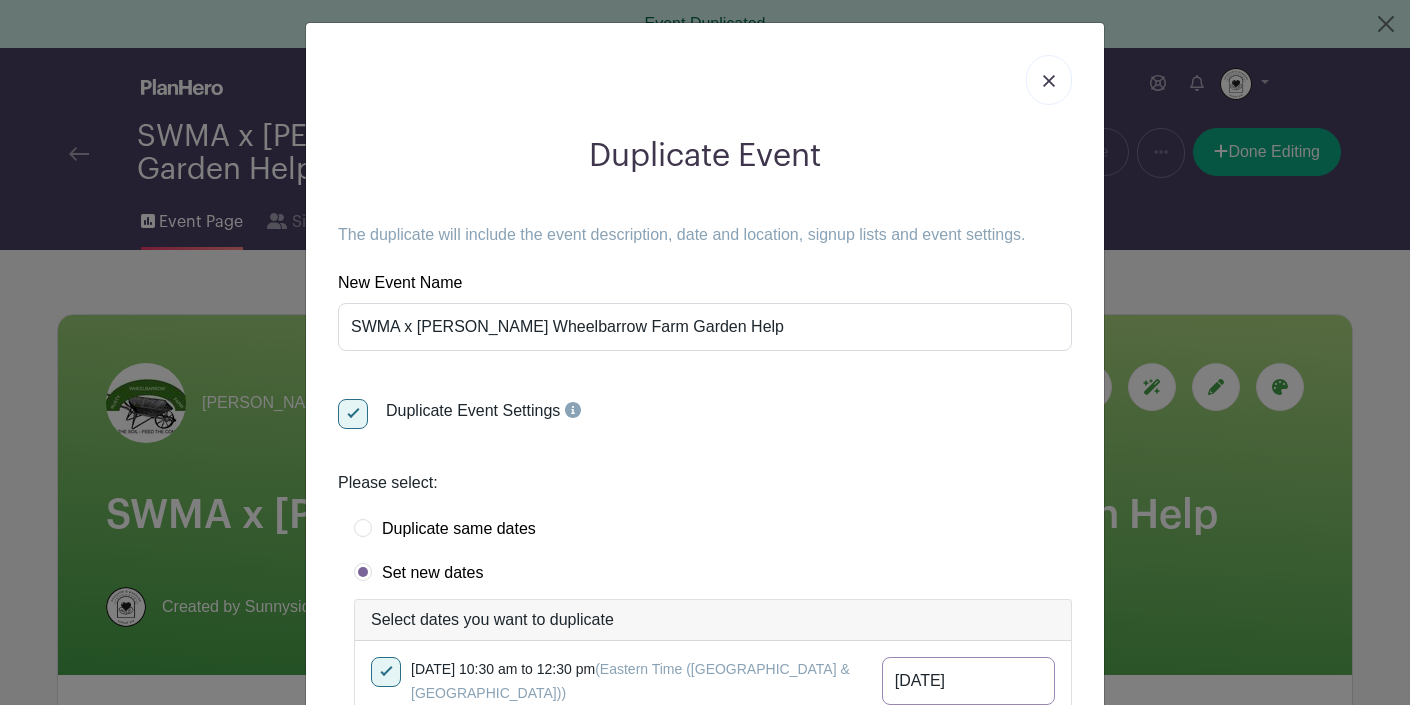 scroll, scrollTop: 181, scrollLeft: 0, axis: vertical 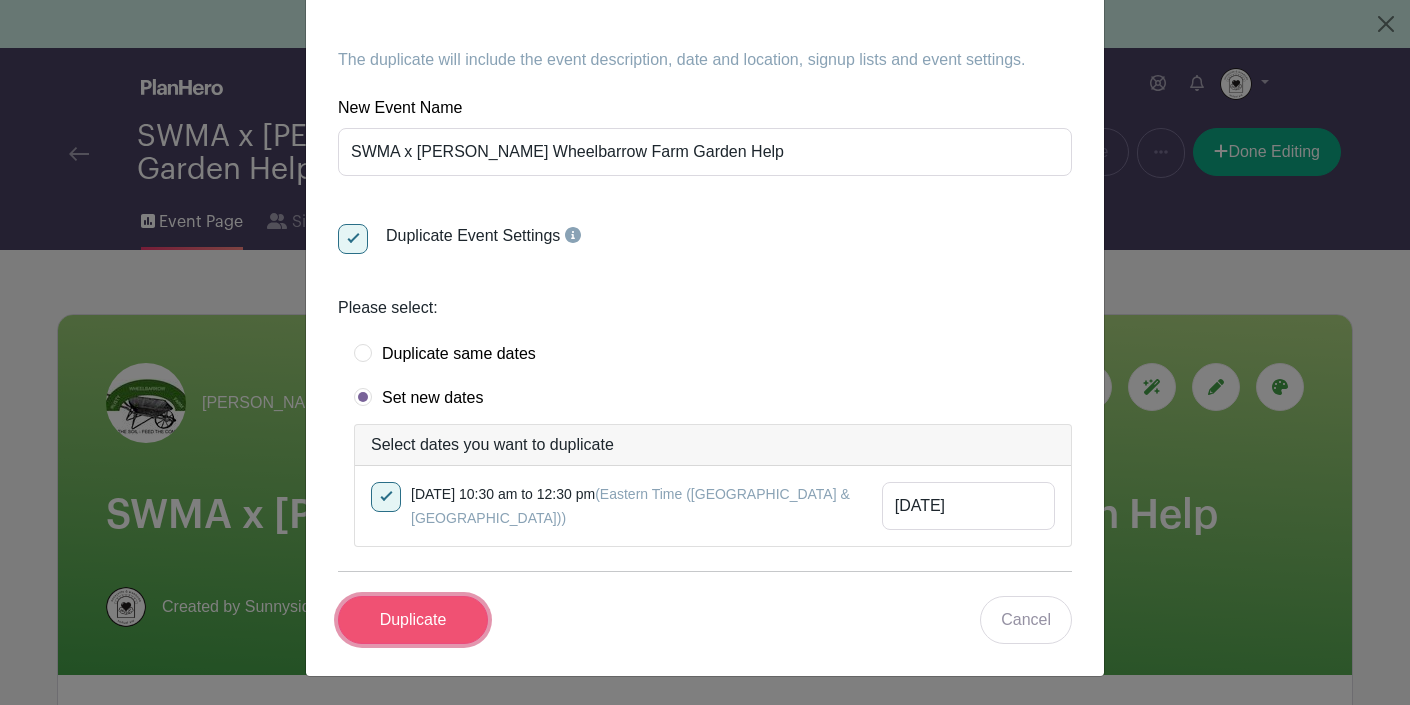 click on "Duplicate" at bounding box center (413, 620) 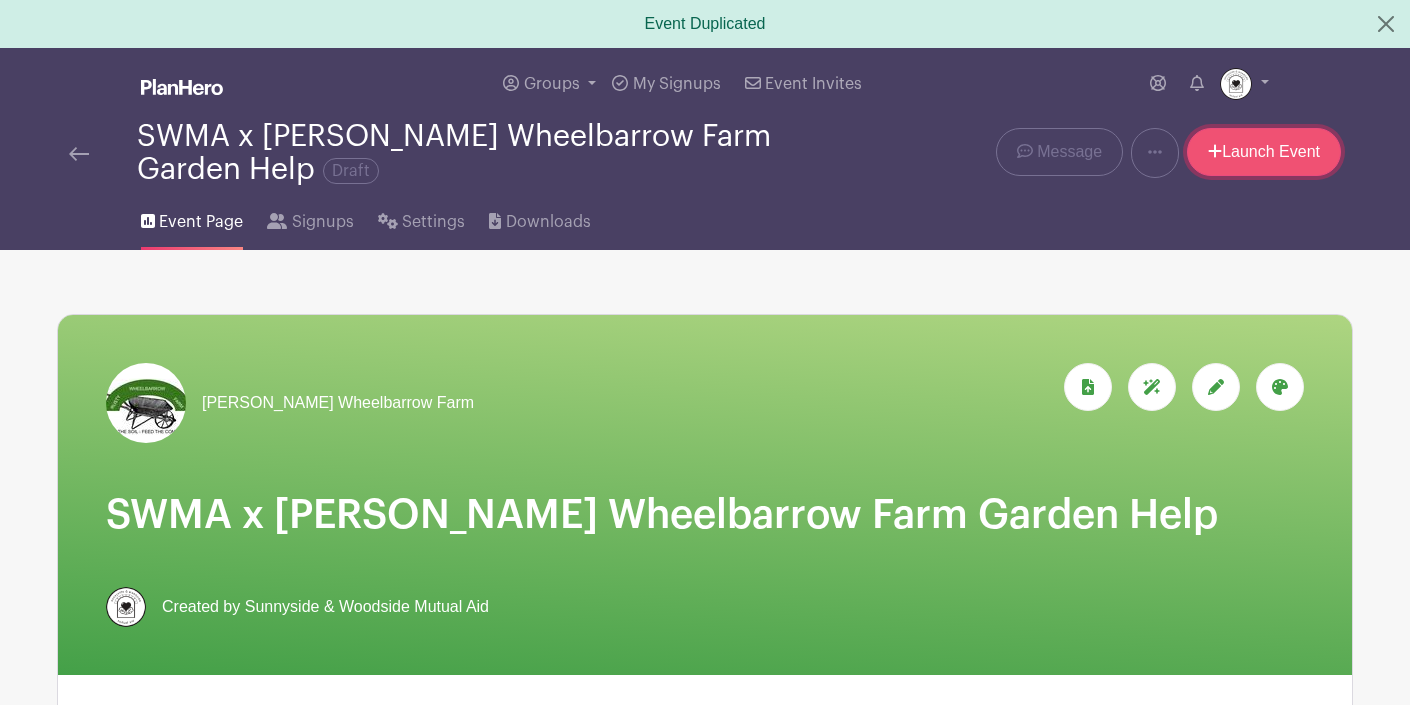 click on "Launch Event" at bounding box center [1264, 152] 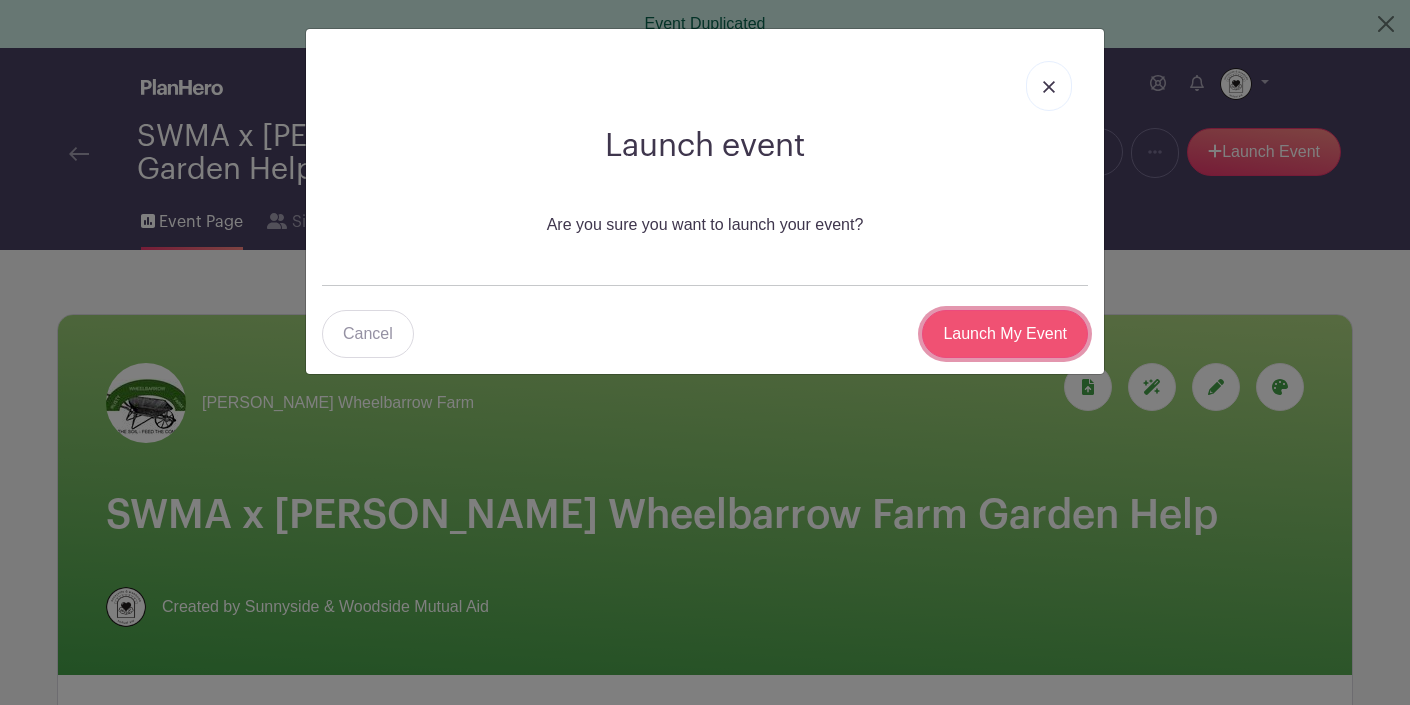 click on "Launch My Event" at bounding box center (1005, 334) 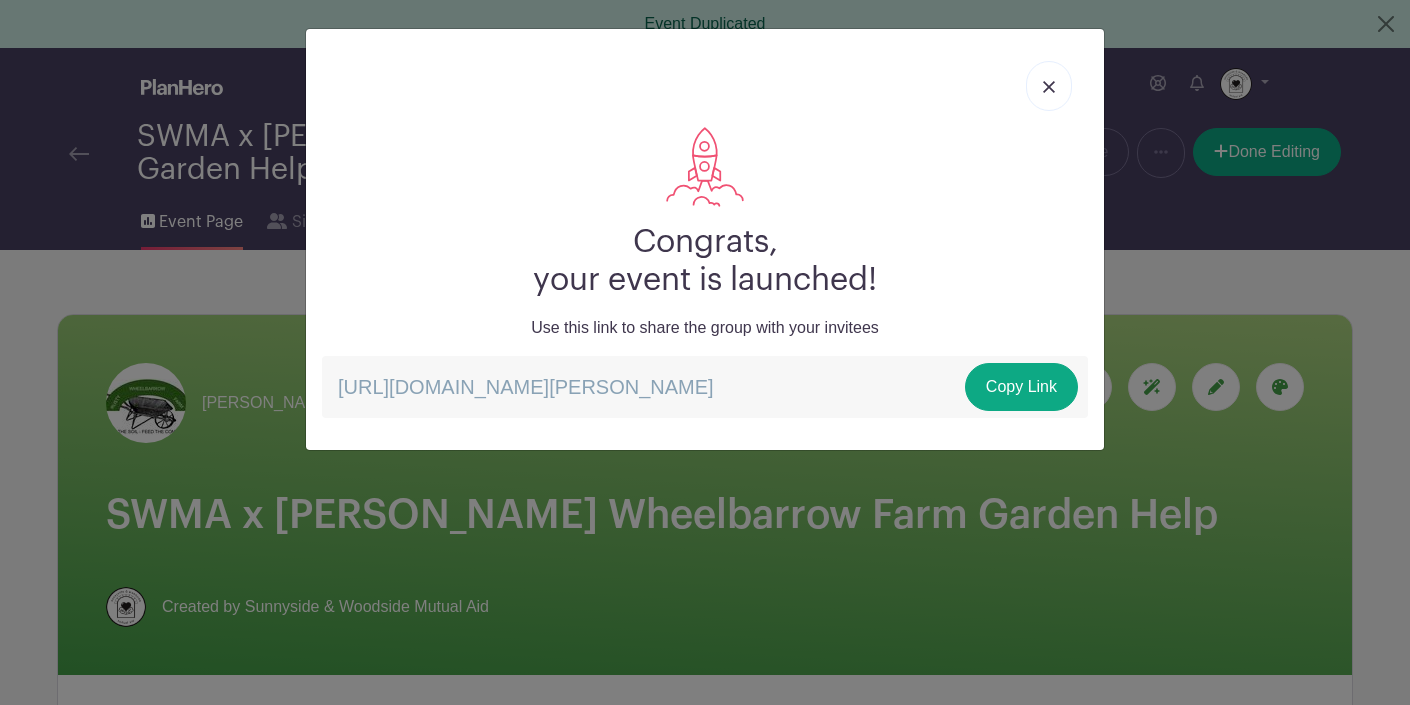 click at bounding box center (1049, 86) 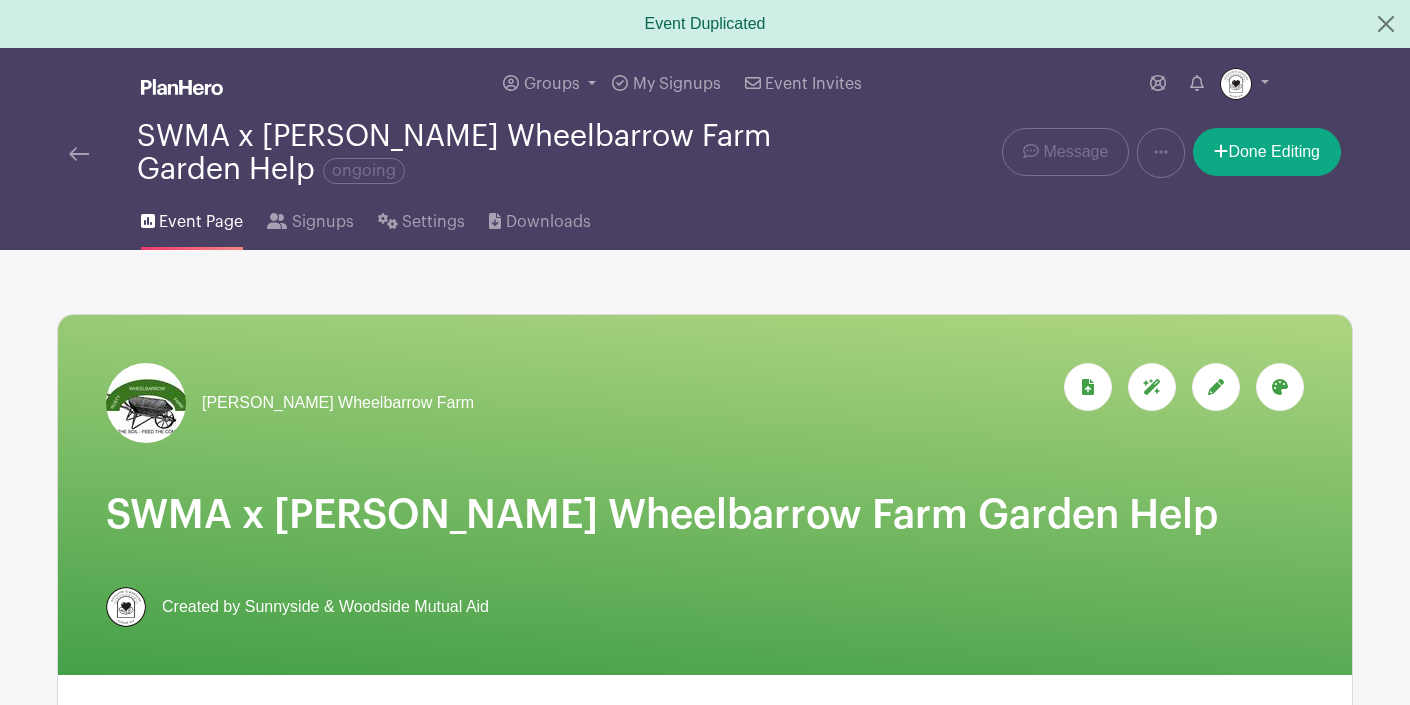click at bounding box center (79, 153) 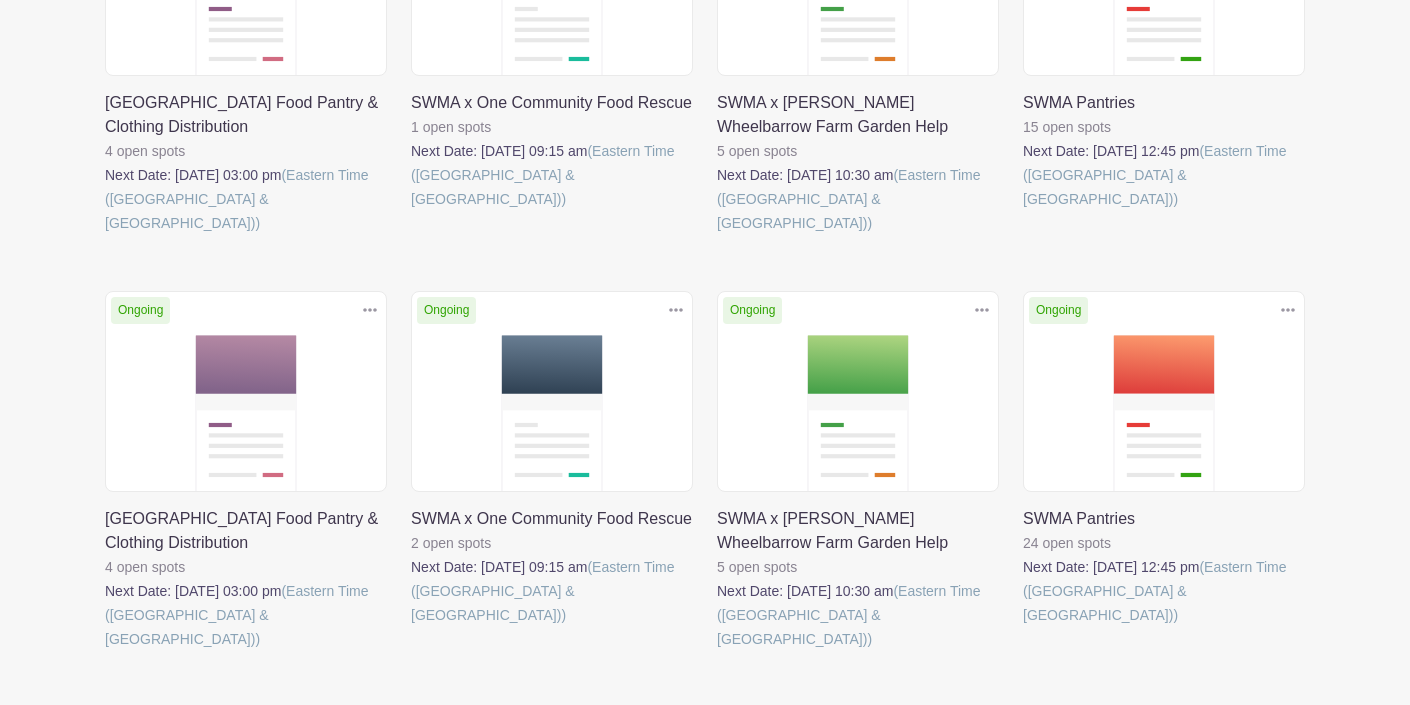 scroll, scrollTop: 0, scrollLeft: 0, axis: both 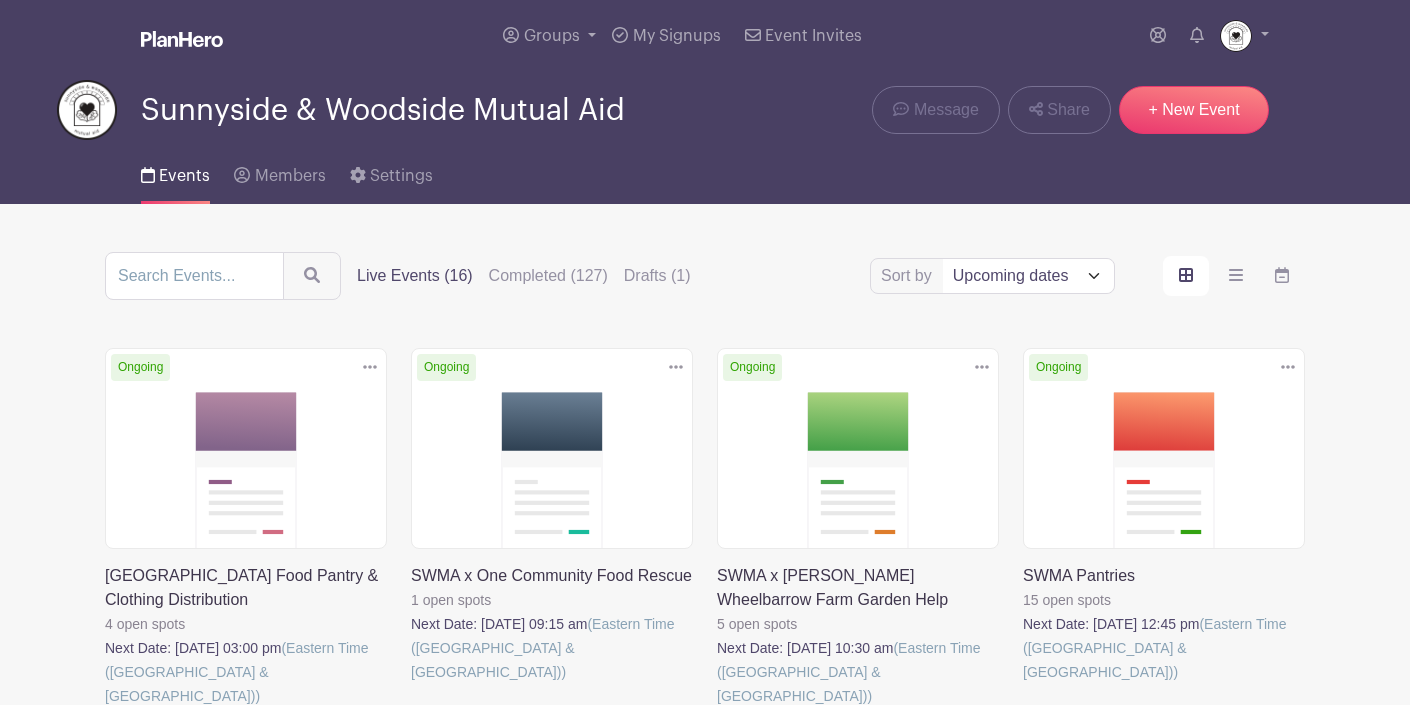 click at bounding box center (1023, 684) 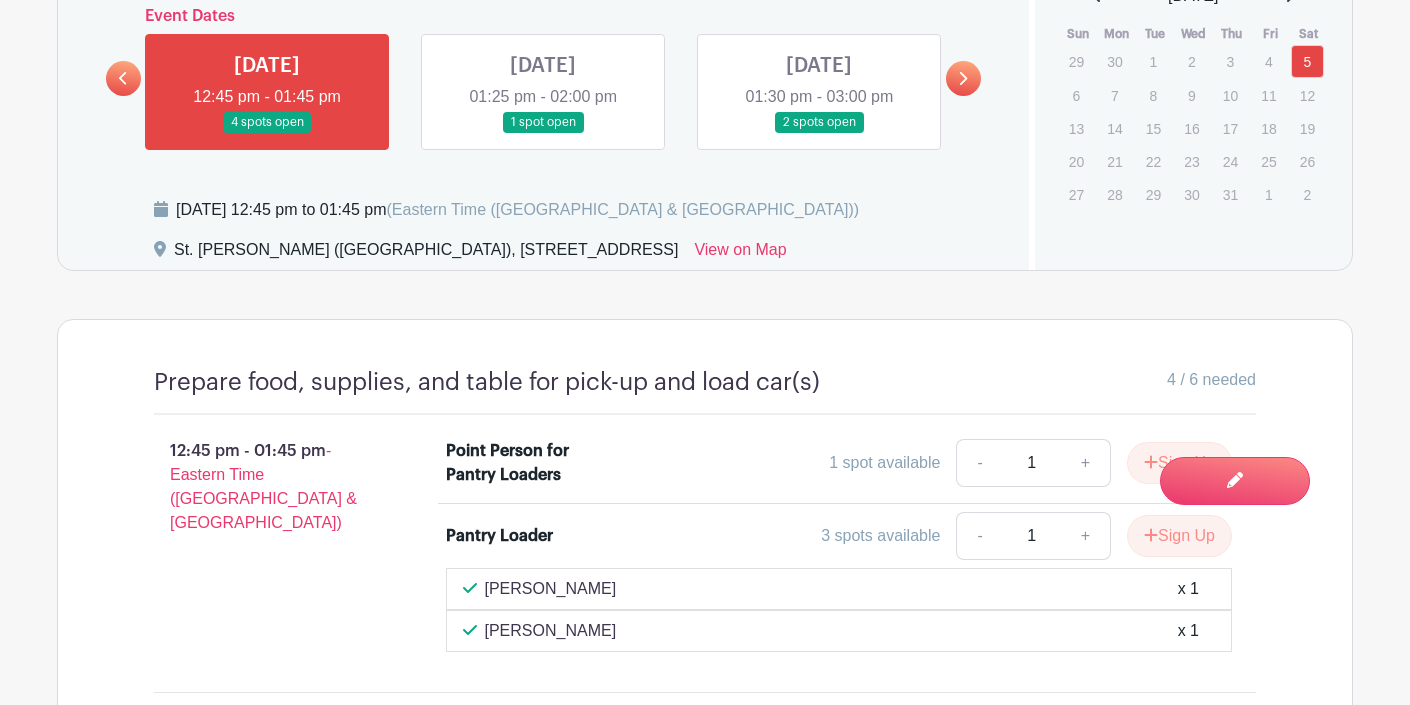 scroll, scrollTop: 987, scrollLeft: 0, axis: vertical 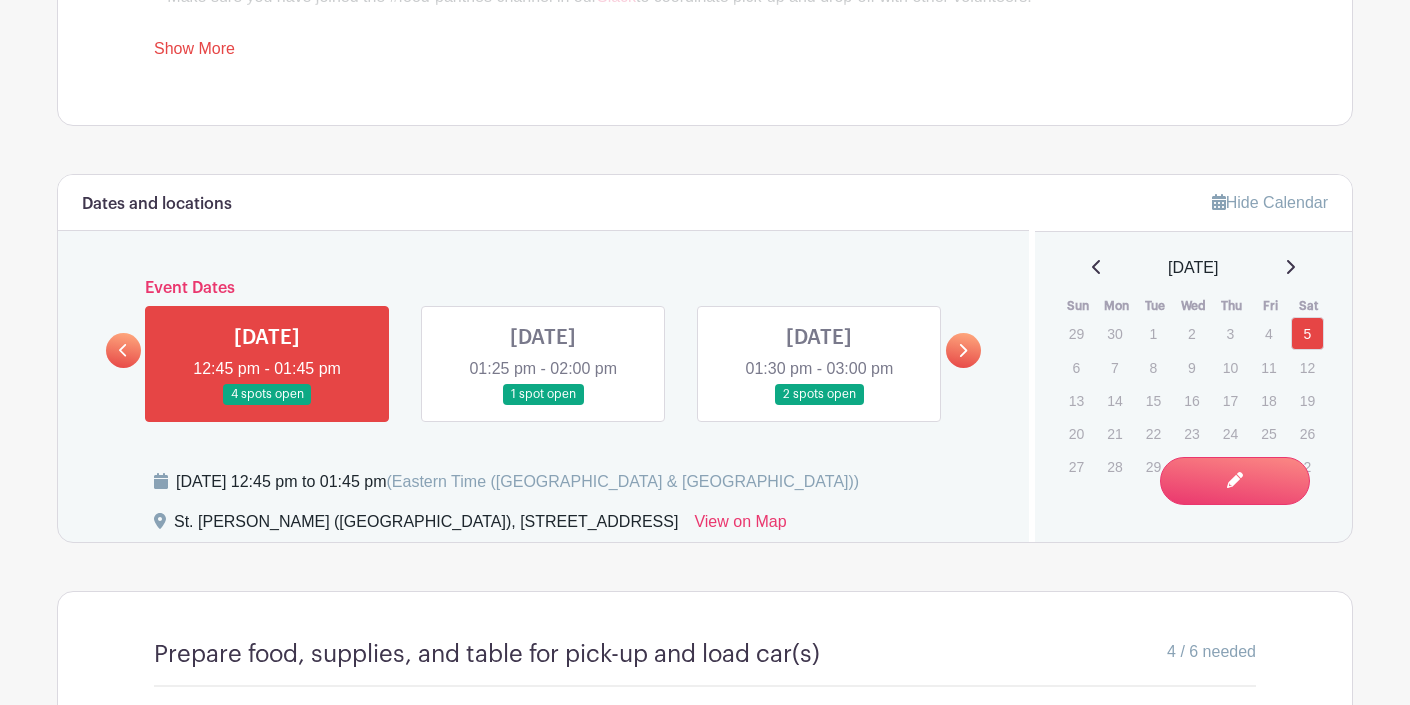 click at bounding box center (543, 405) 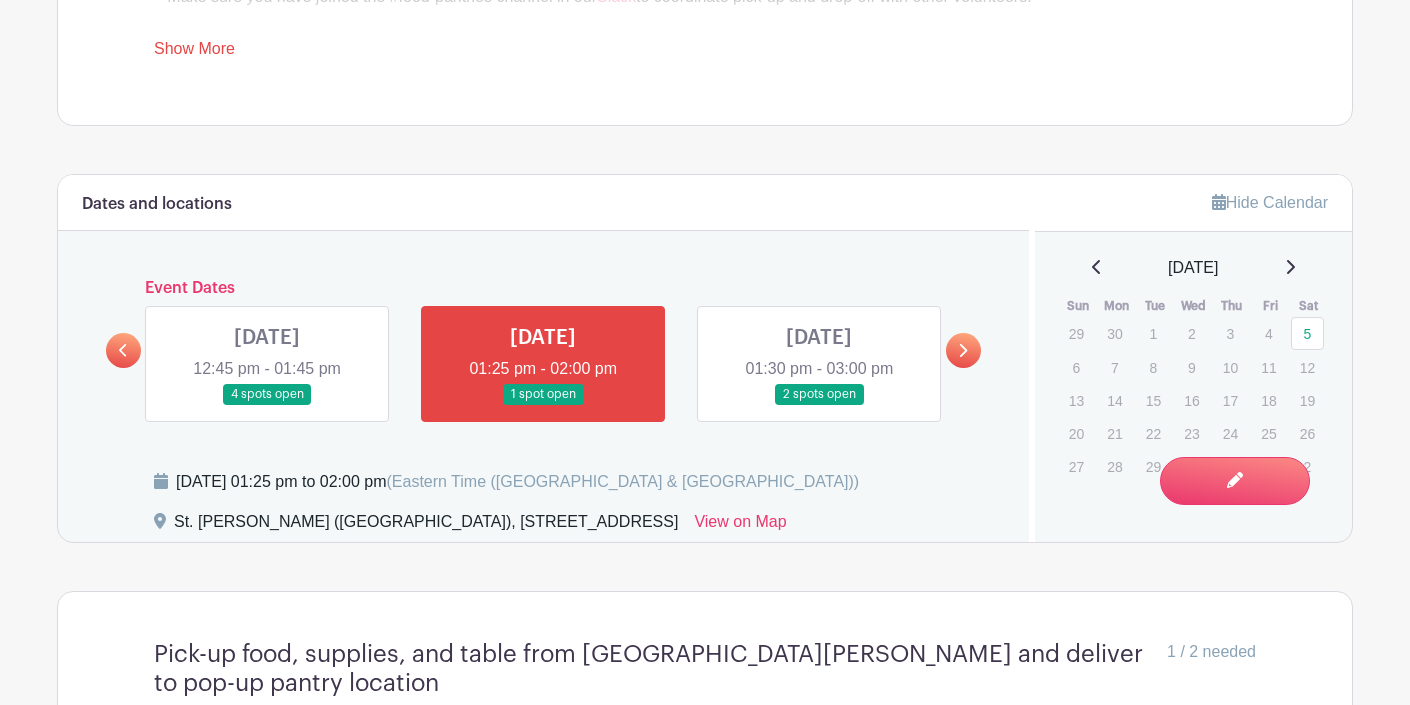 click at bounding box center (819, 405) 